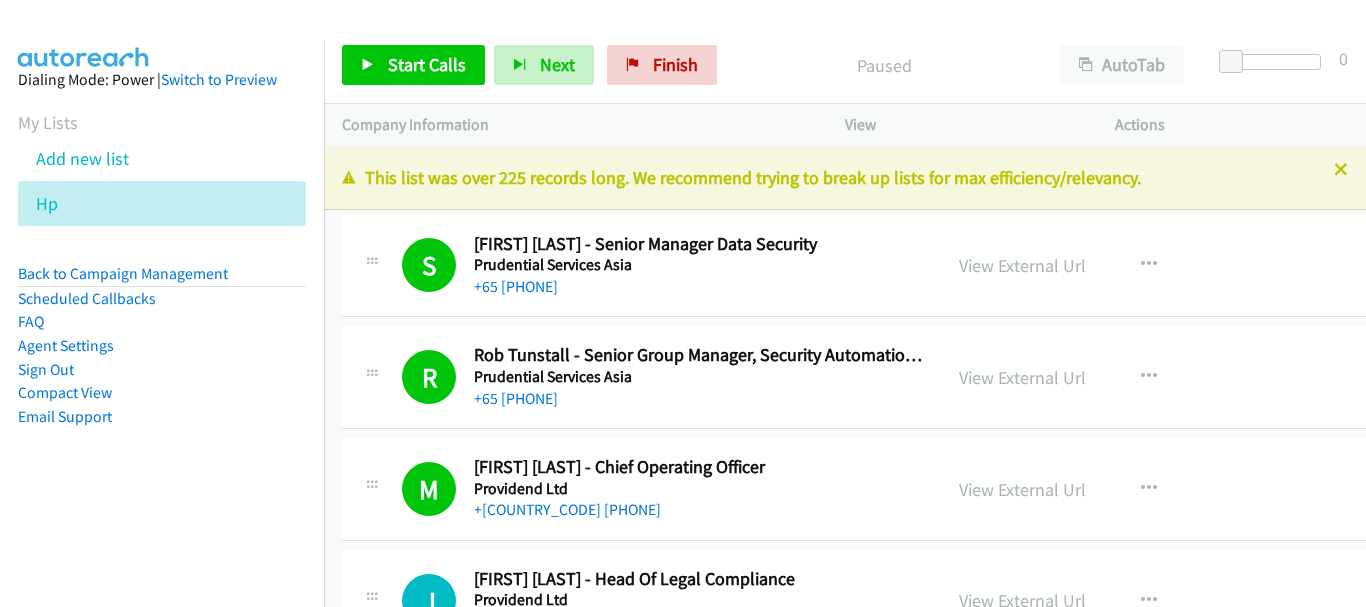 scroll, scrollTop: 0, scrollLeft: 0, axis: both 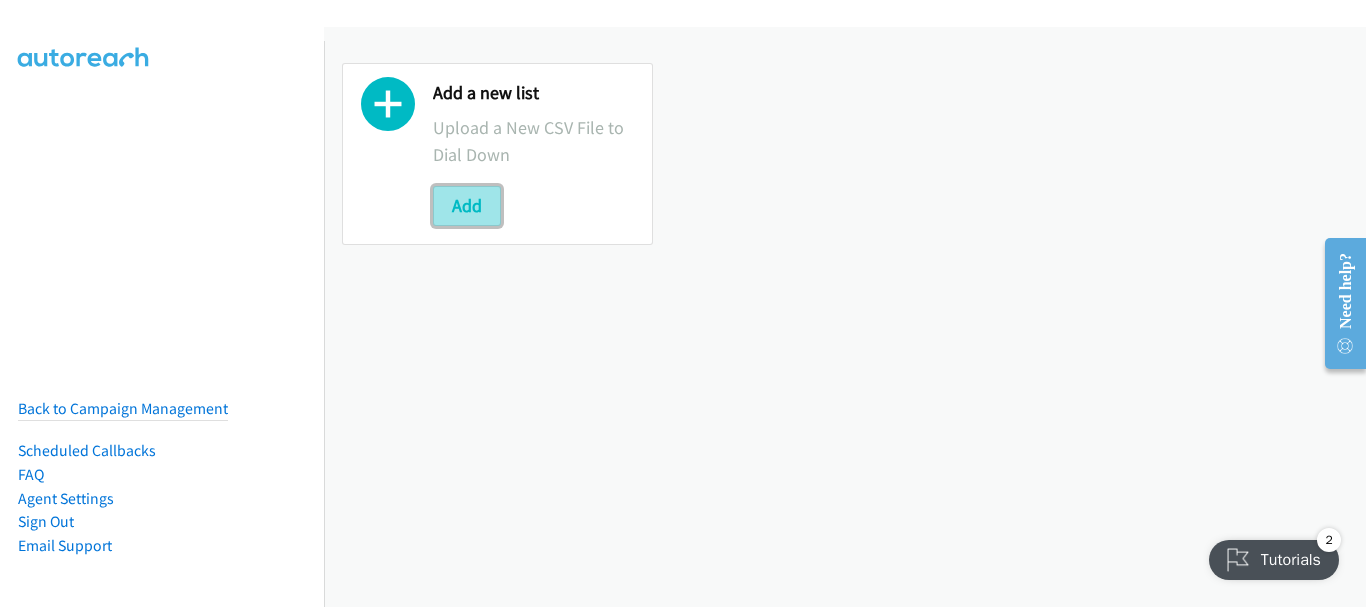 click on "Add" at bounding box center [467, 206] 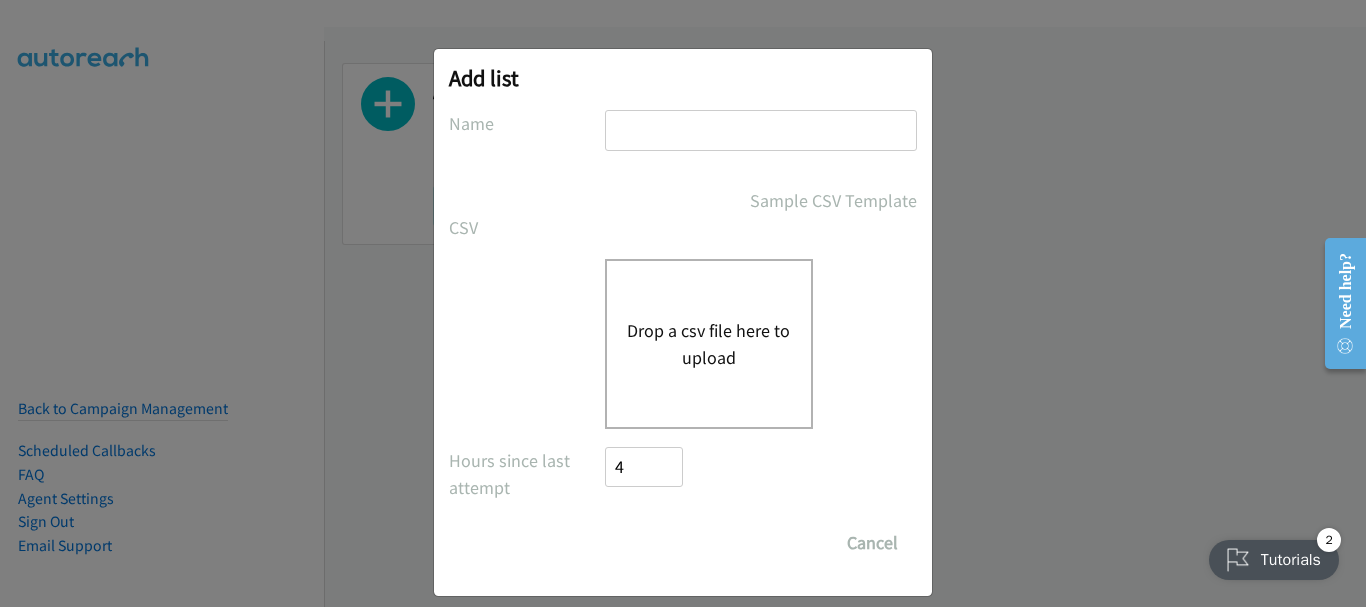 click at bounding box center [761, 130] 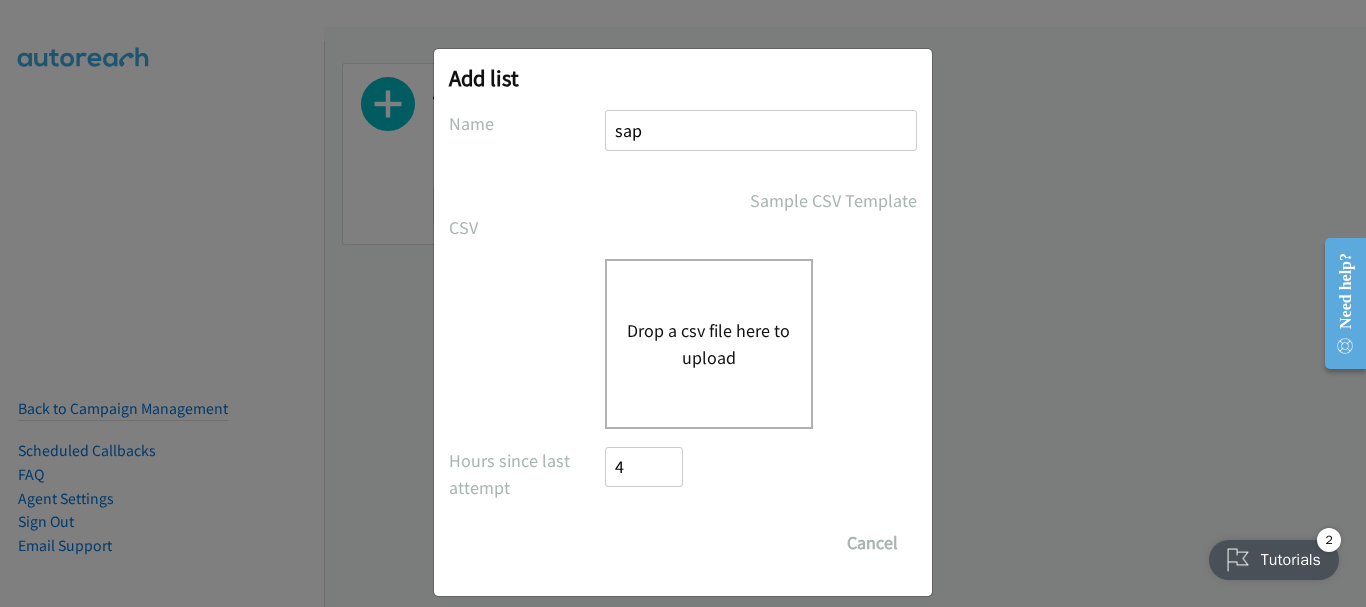 click on "Drop a csv file here to upload" at bounding box center [709, 344] 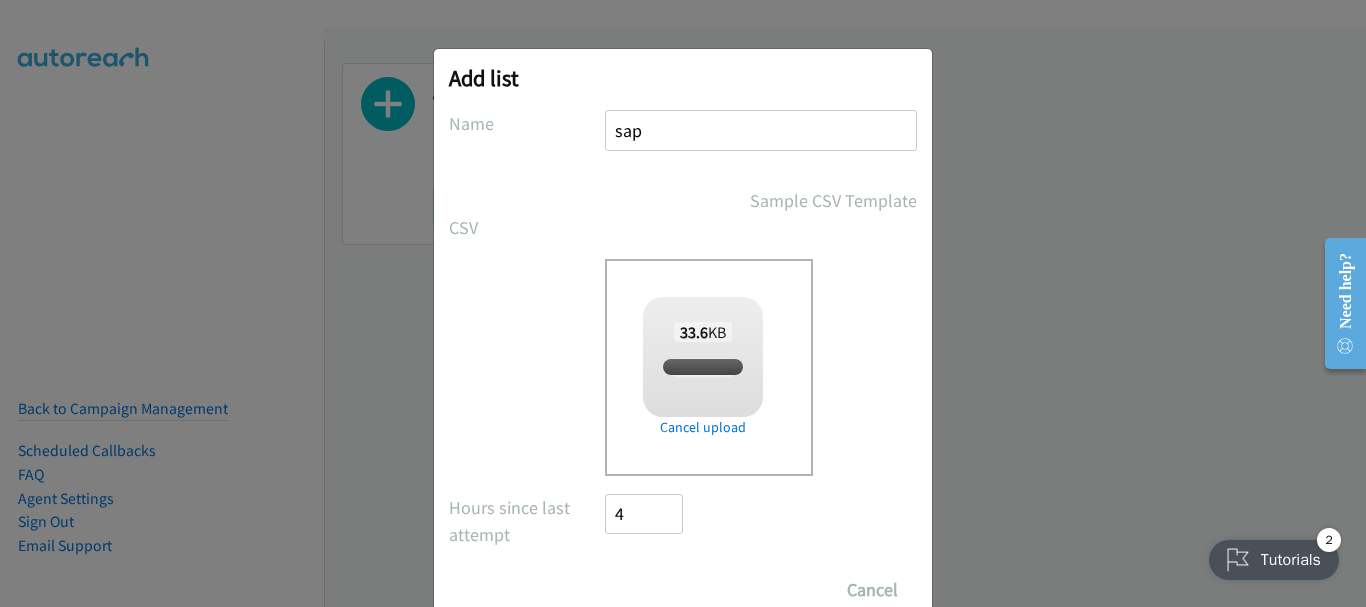 checkbox on "true" 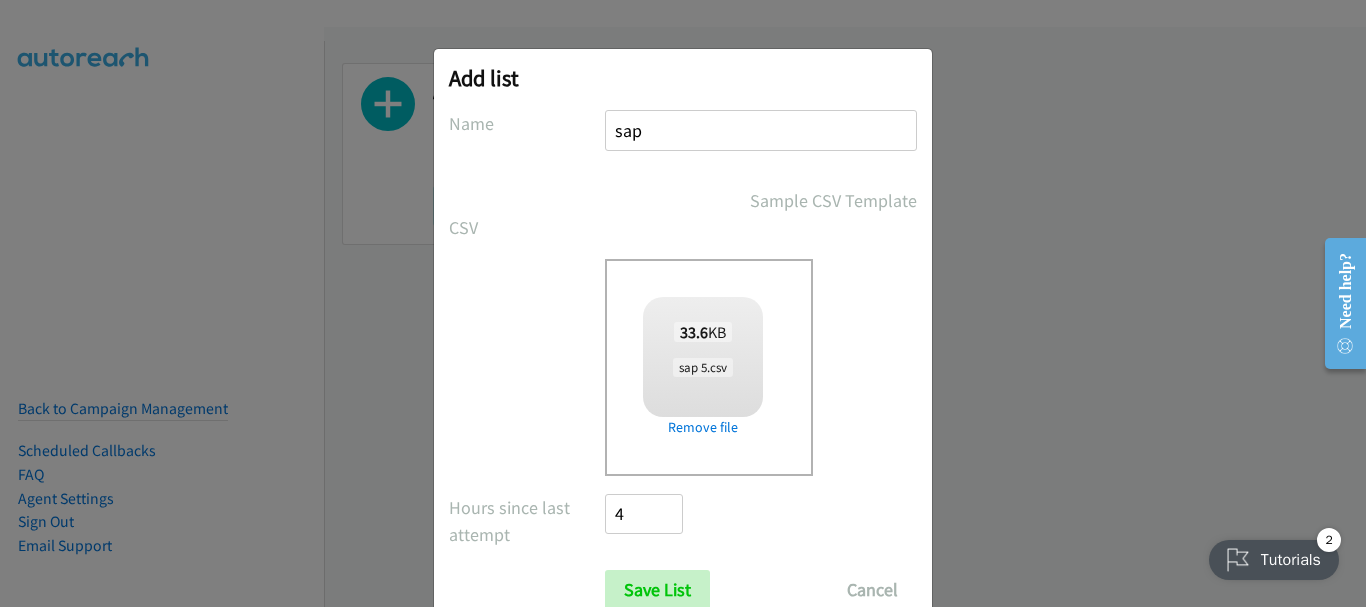 scroll, scrollTop: 67, scrollLeft: 0, axis: vertical 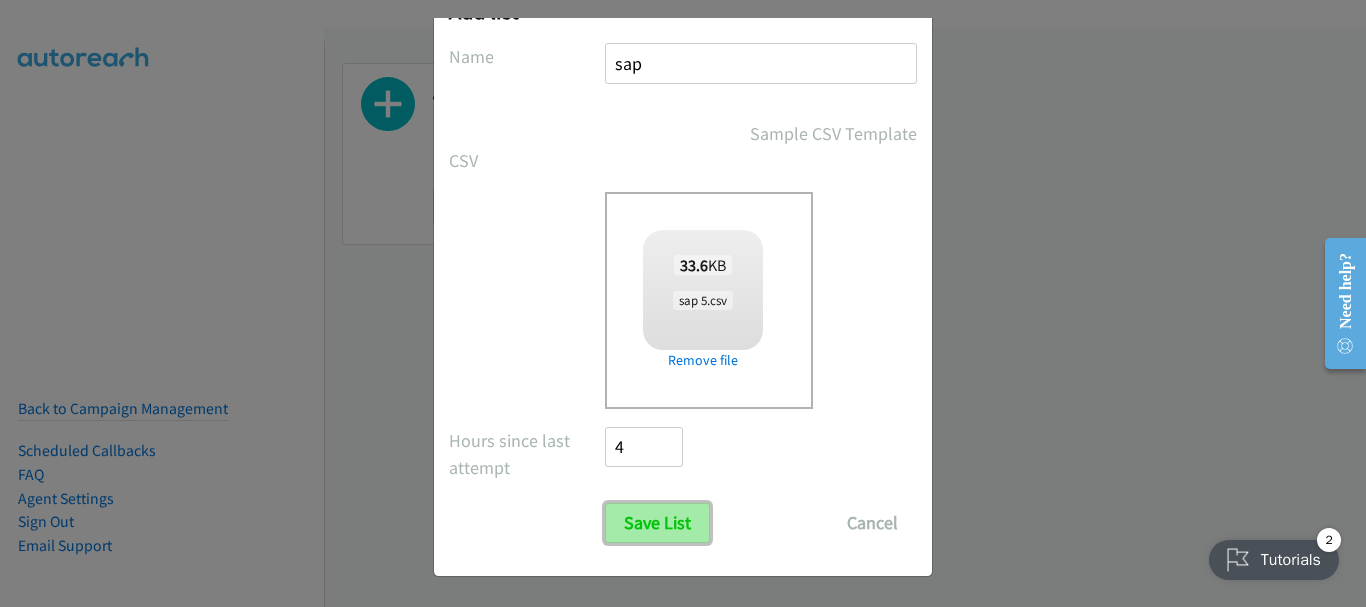click on "Save List" at bounding box center [657, 523] 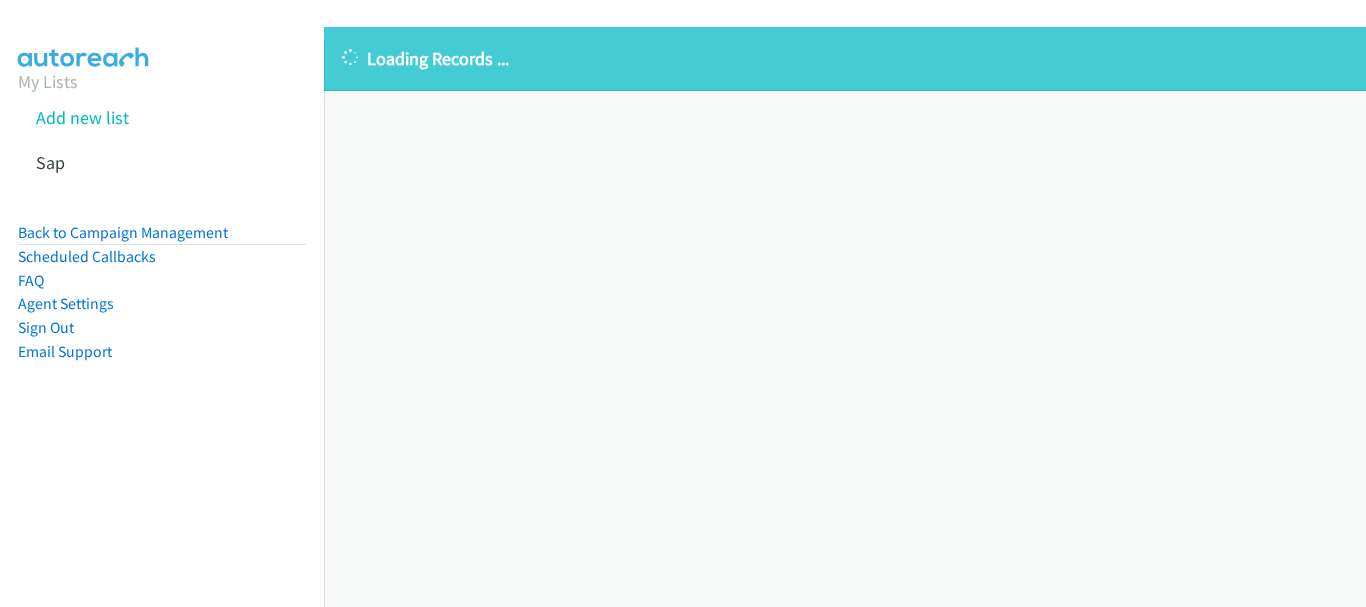 scroll, scrollTop: 0, scrollLeft: 0, axis: both 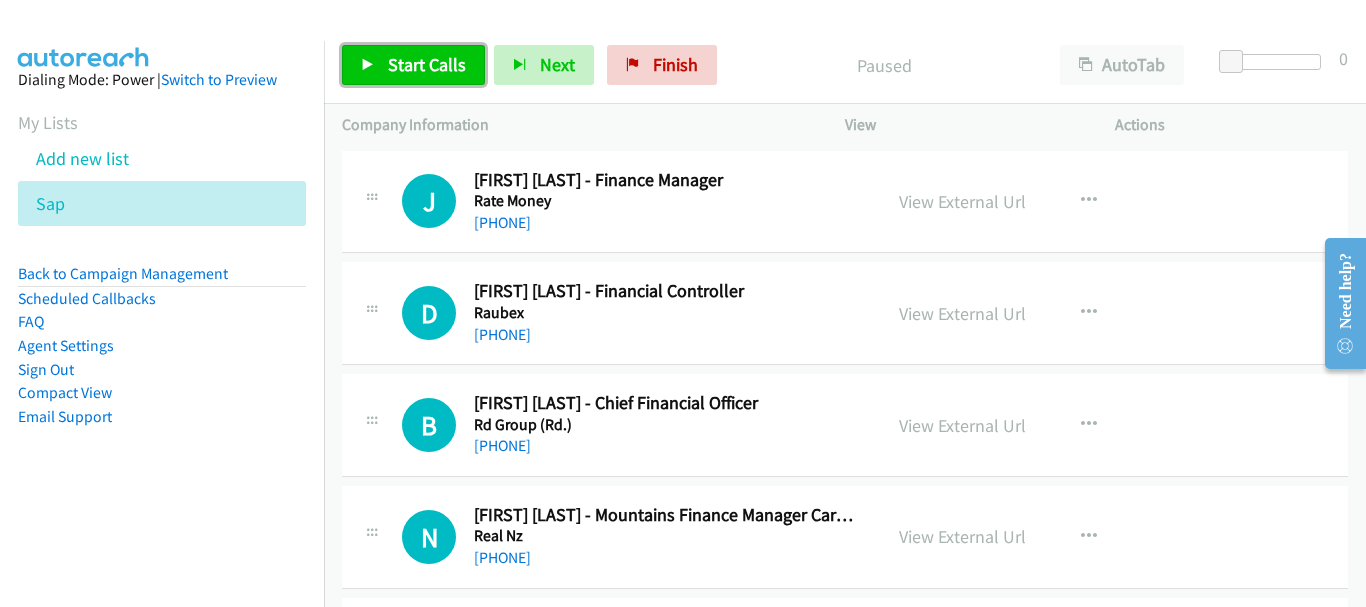 click on "Start Calls" at bounding box center [427, 64] 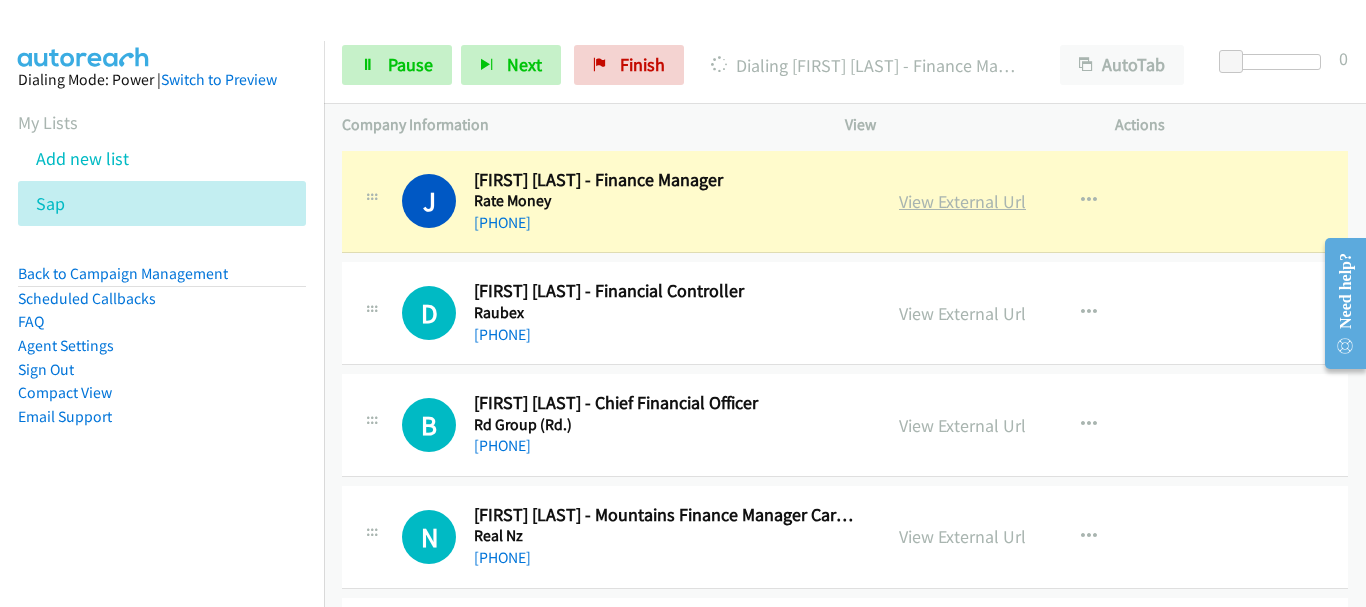 click on "View External Url" at bounding box center [962, 201] 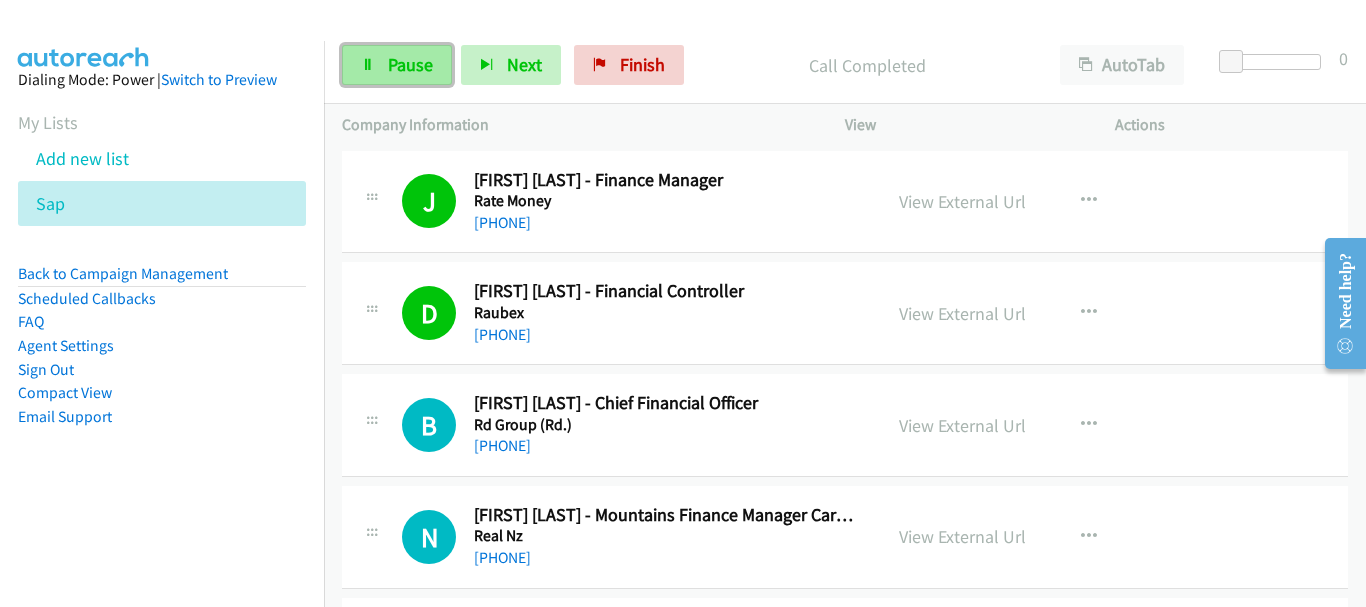 click on "Pause" at bounding box center [410, 64] 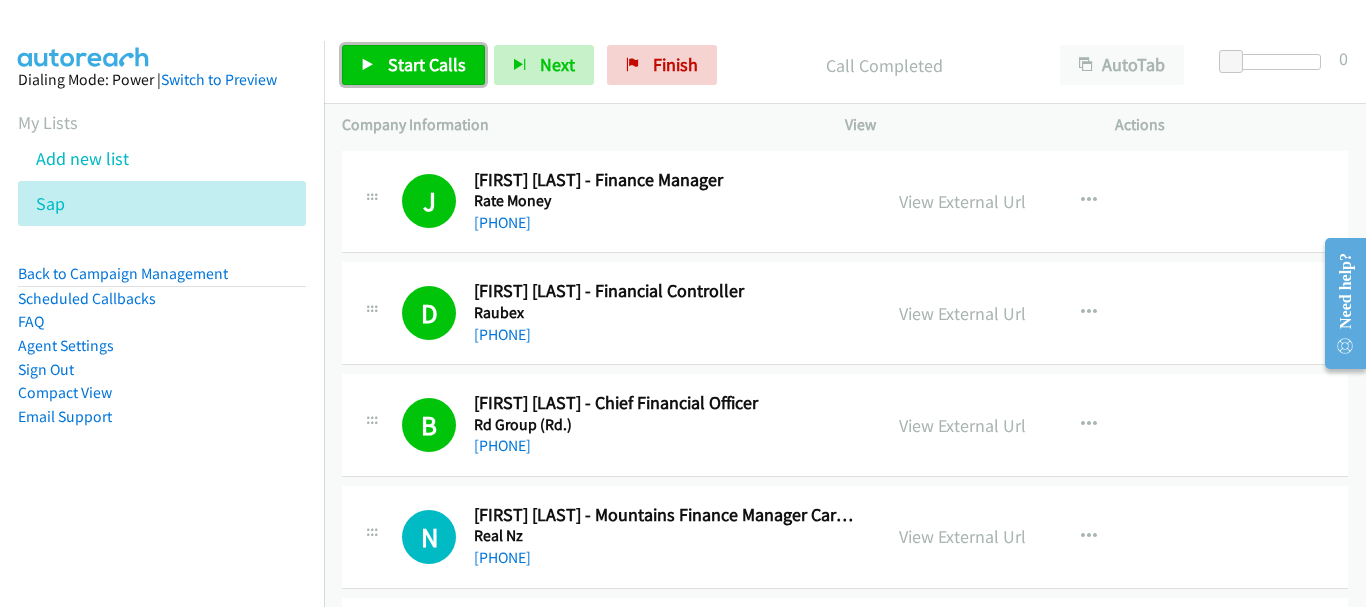 click on "Start Calls" at bounding box center (427, 64) 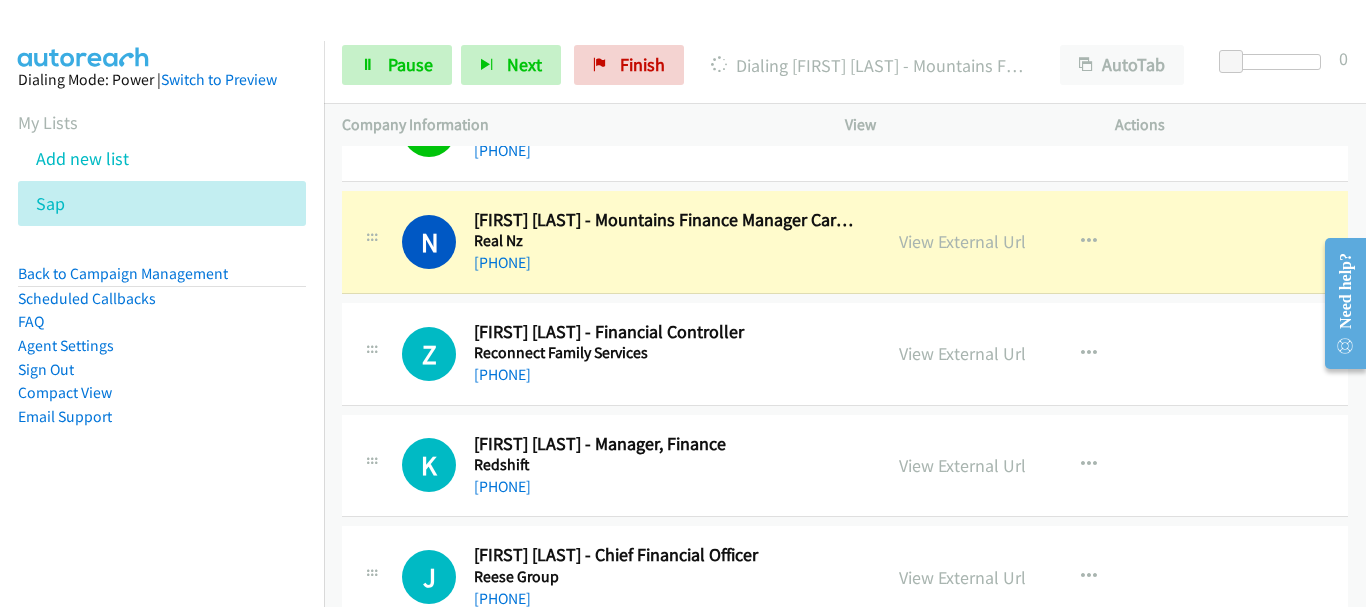 scroll, scrollTop: 300, scrollLeft: 0, axis: vertical 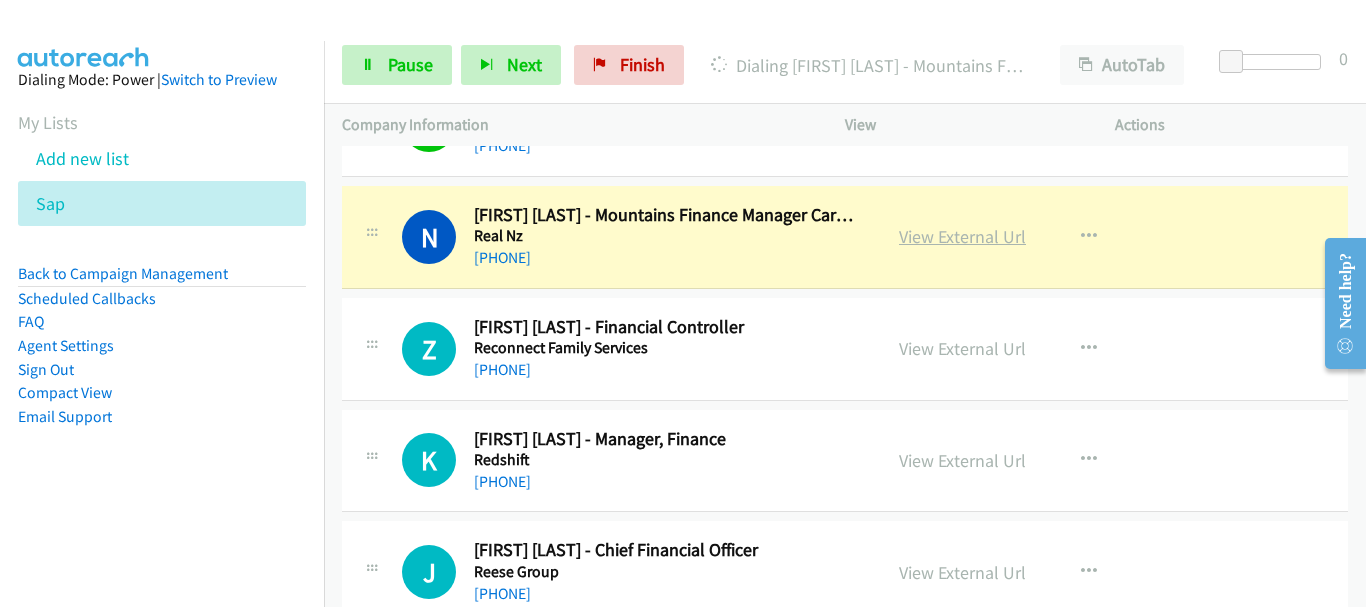 click on "View External Url" at bounding box center (962, 236) 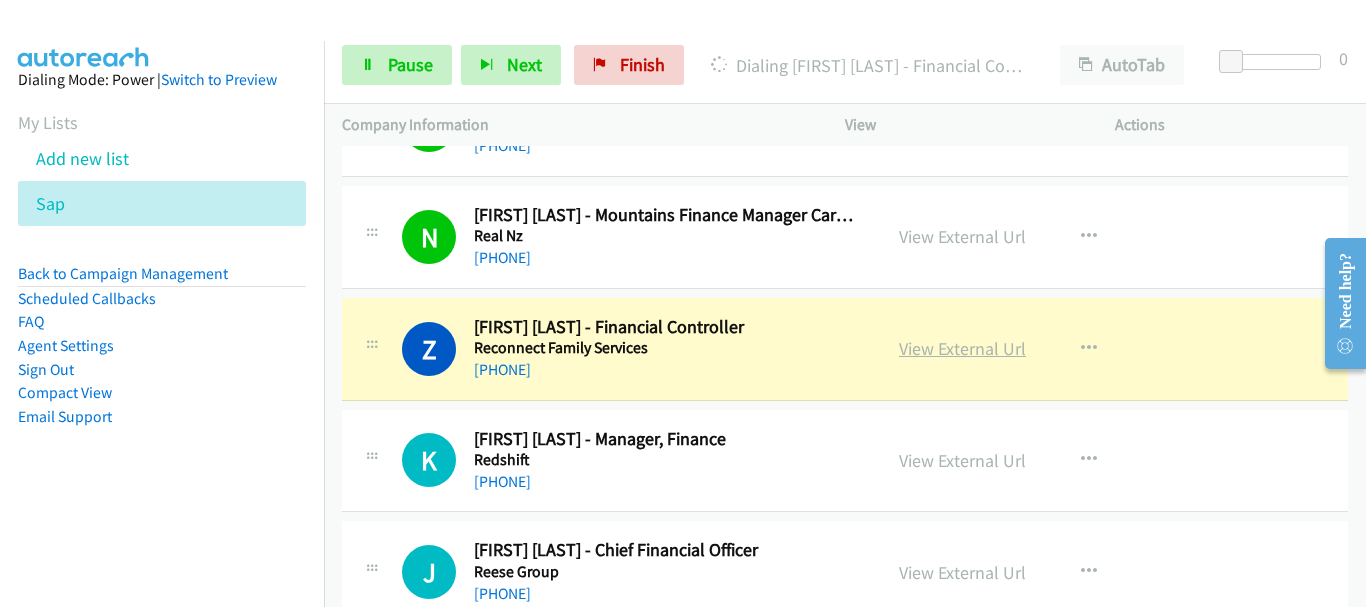 click on "View External Url" at bounding box center [962, 348] 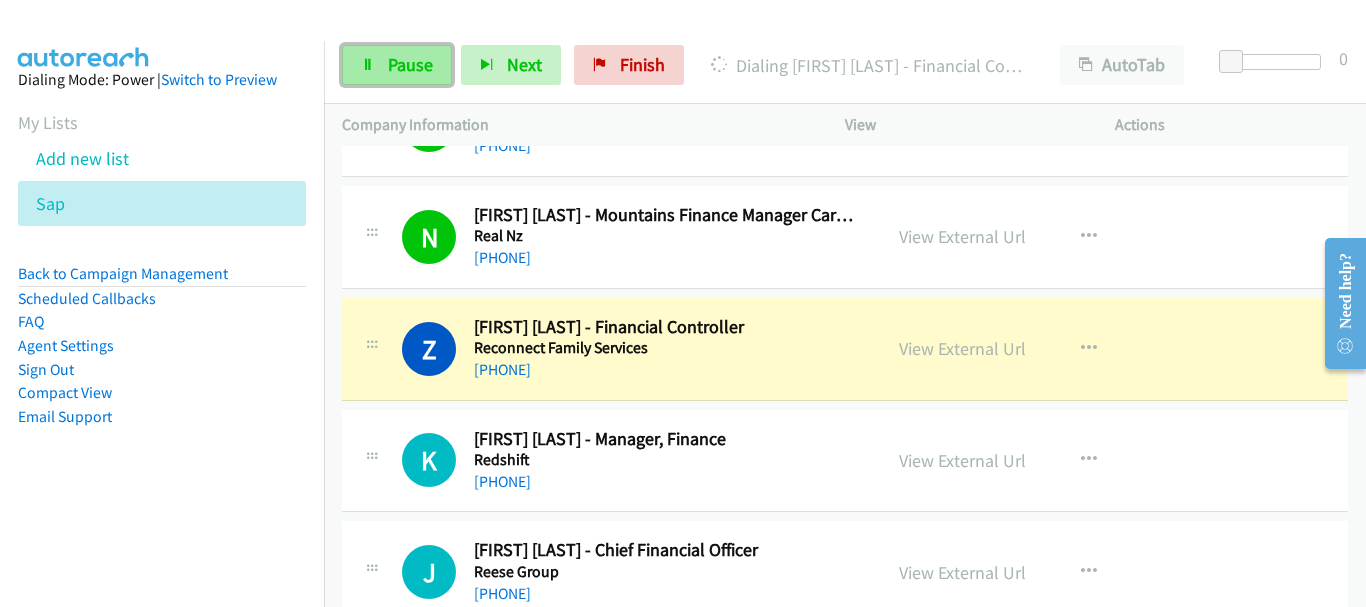 click on "Pause" at bounding box center [397, 65] 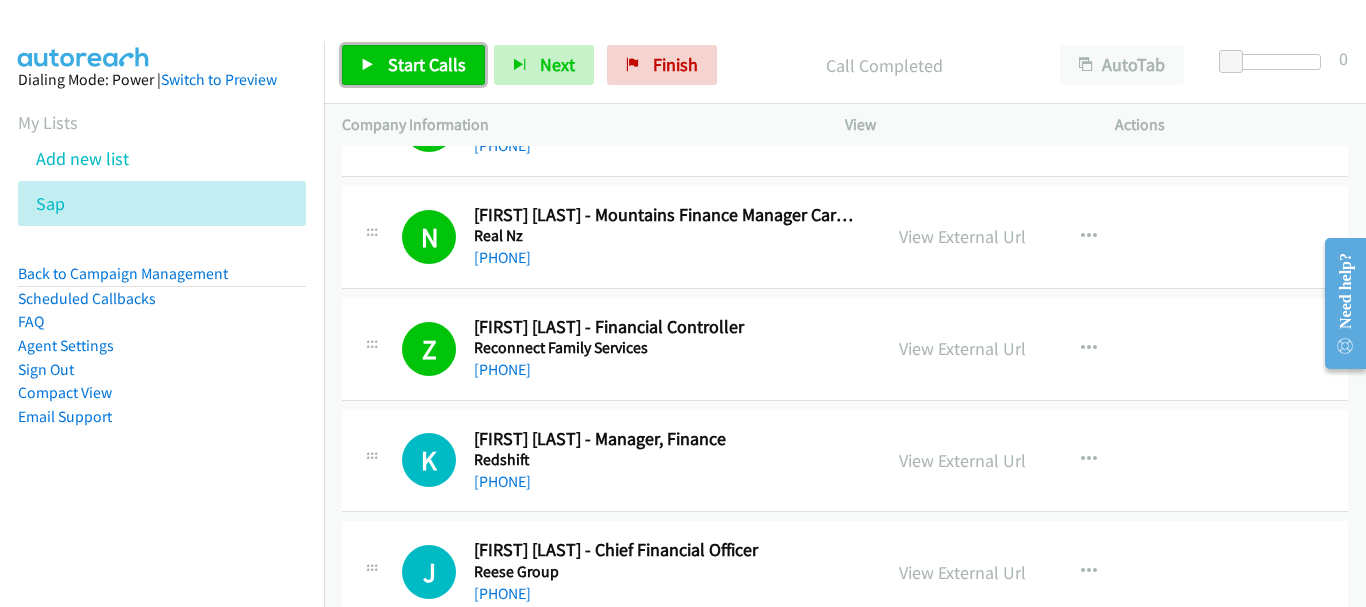 click on "Start Calls" at bounding box center [413, 65] 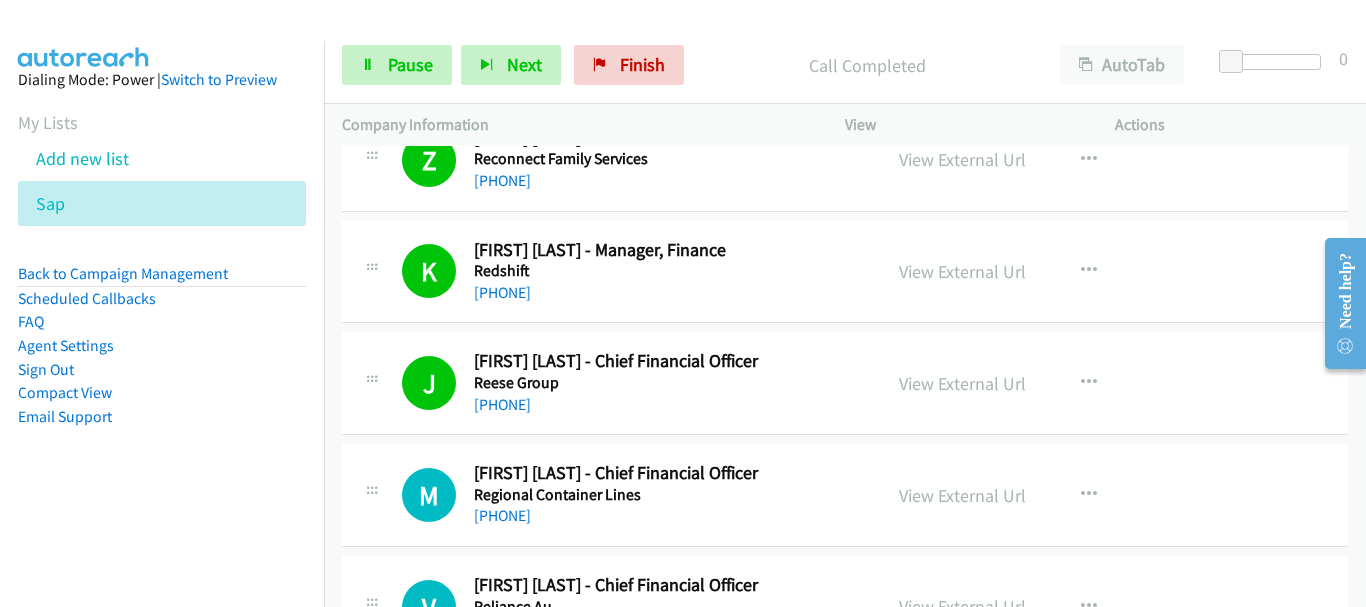 scroll, scrollTop: 400, scrollLeft: 0, axis: vertical 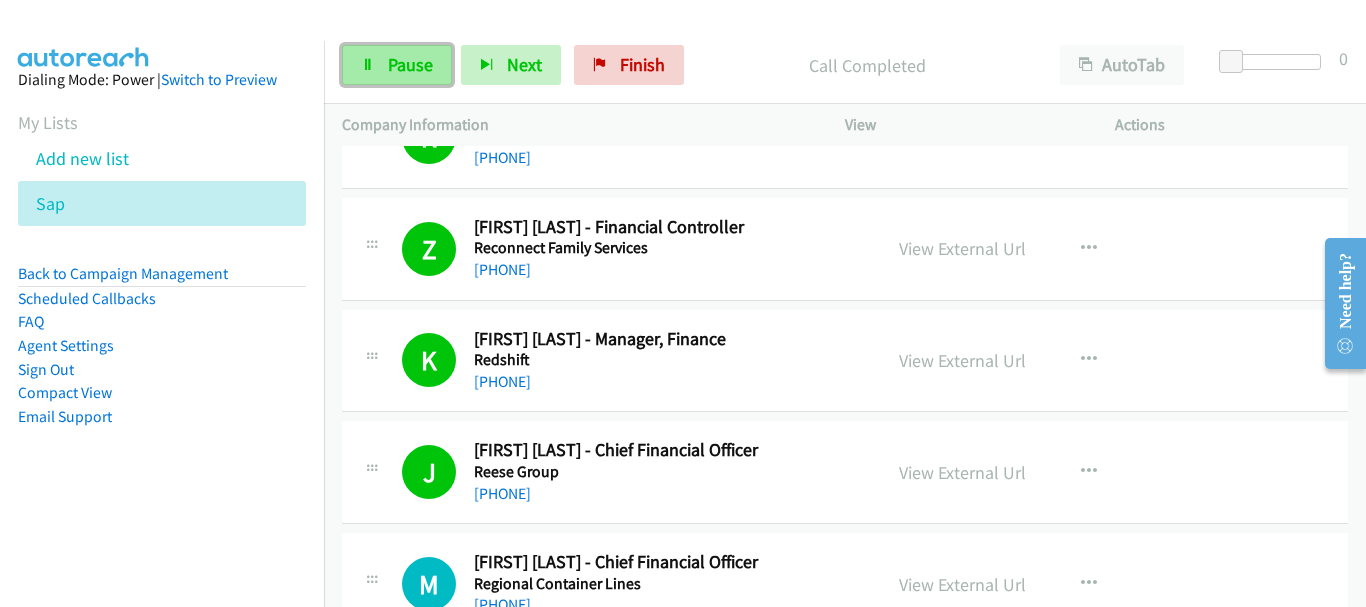 click on "Pause" at bounding box center (410, 64) 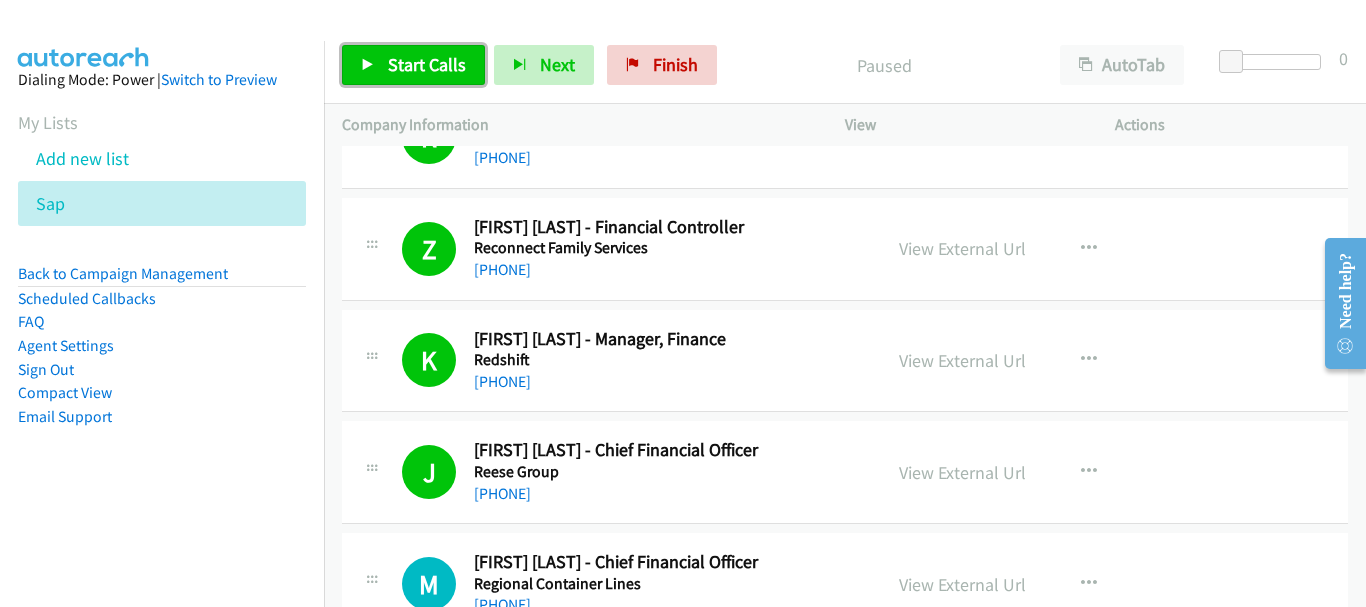 click on "Start Calls" at bounding box center [427, 64] 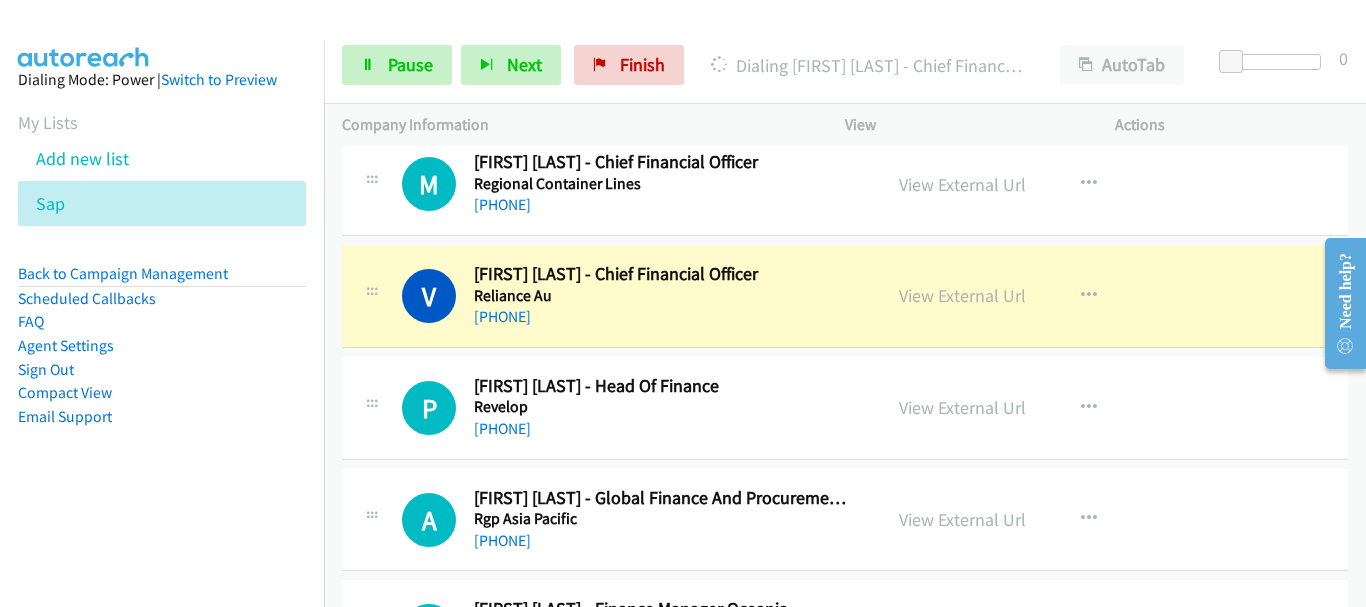 scroll, scrollTop: 1000, scrollLeft: 0, axis: vertical 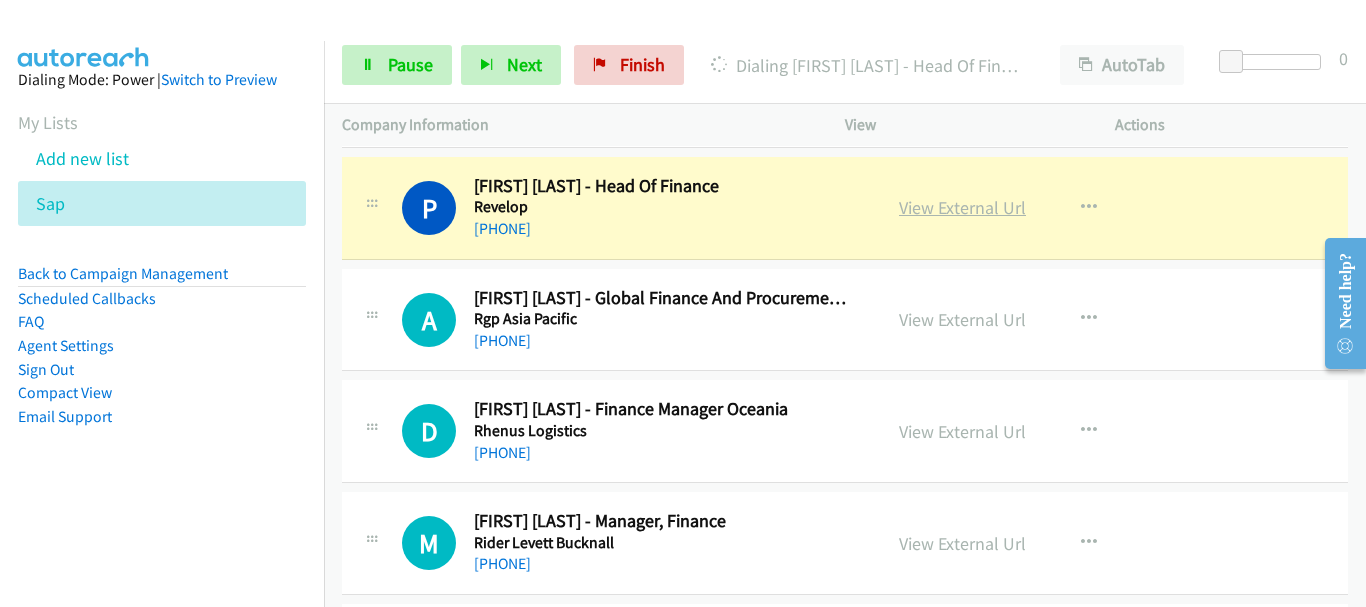 click on "View External Url" at bounding box center (962, 207) 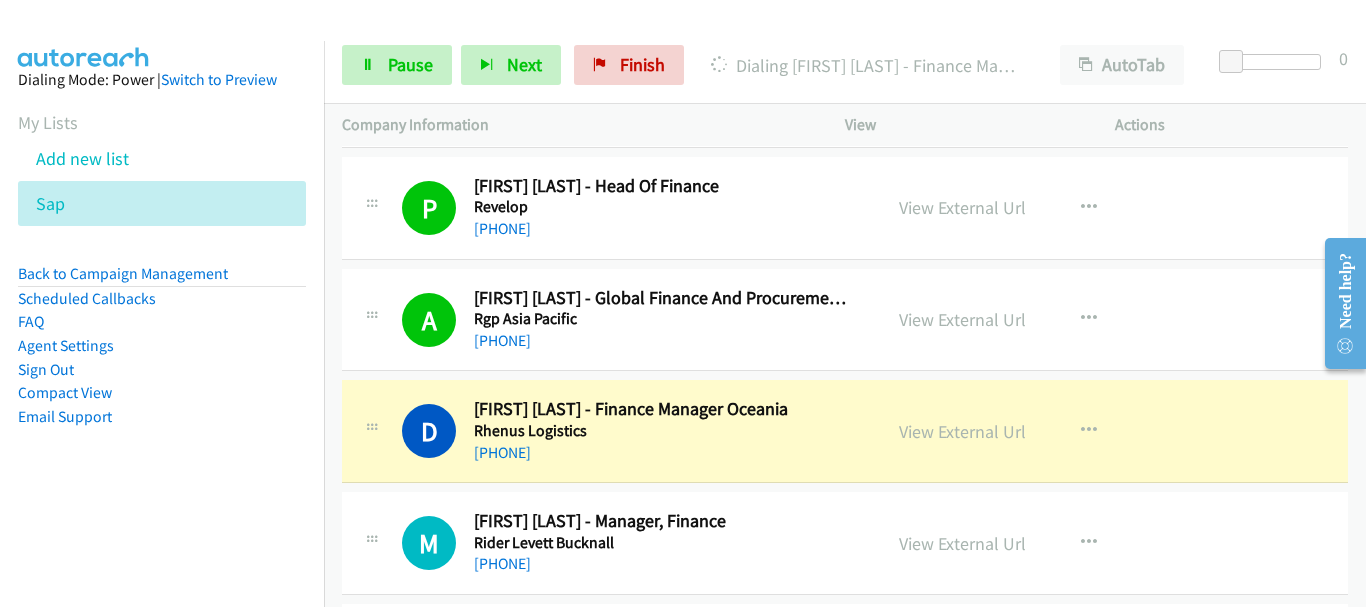 scroll, scrollTop: 1200, scrollLeft: 0, axis: vertical 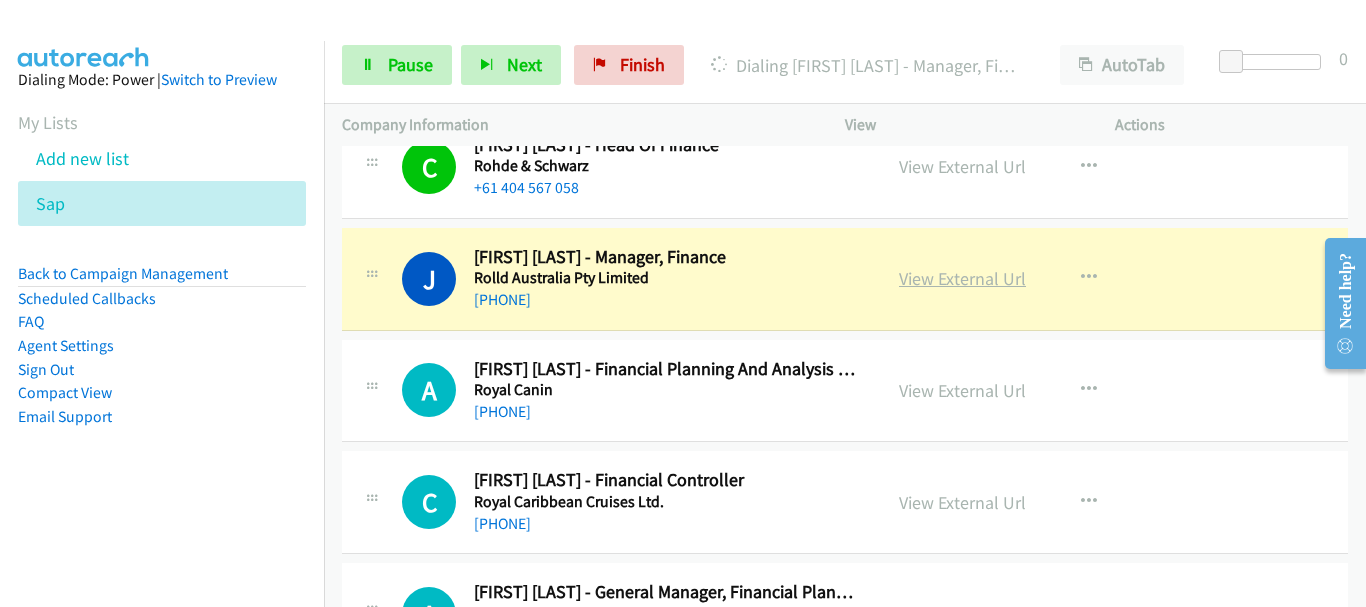 click on "View External Url" at bounding box center (962, 278) 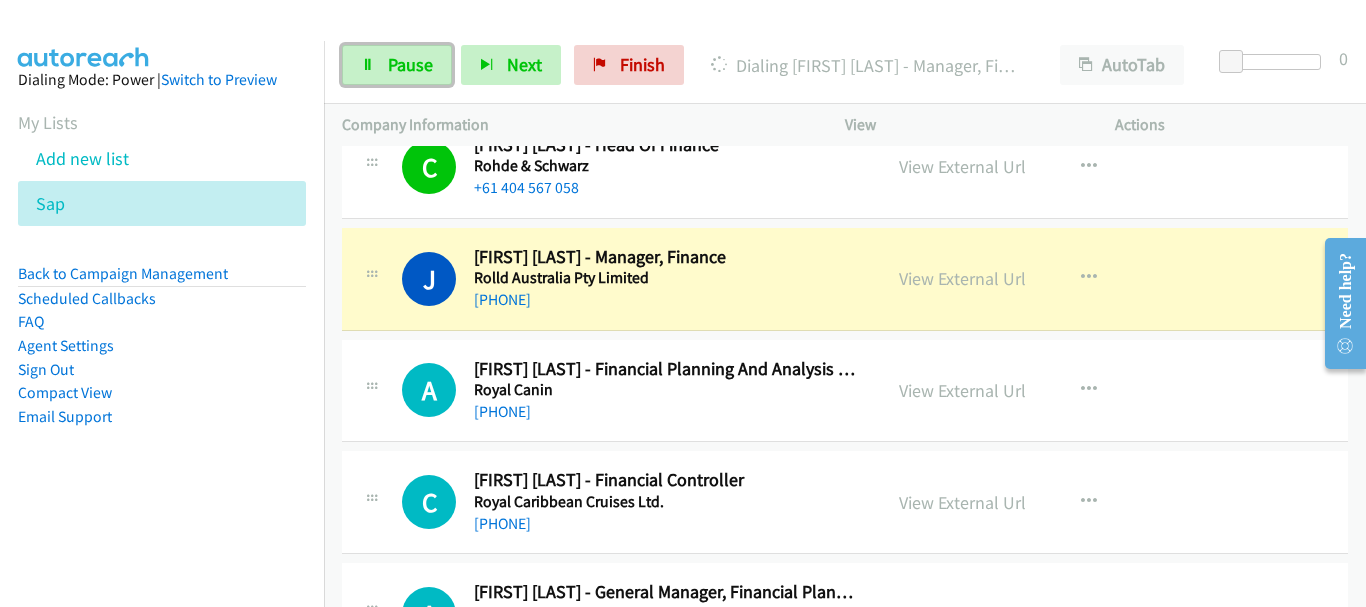drag, startPoint x: 425, startPoint y: 63, endPoint x: 454, endPoint y: 11, distance: 59.5399 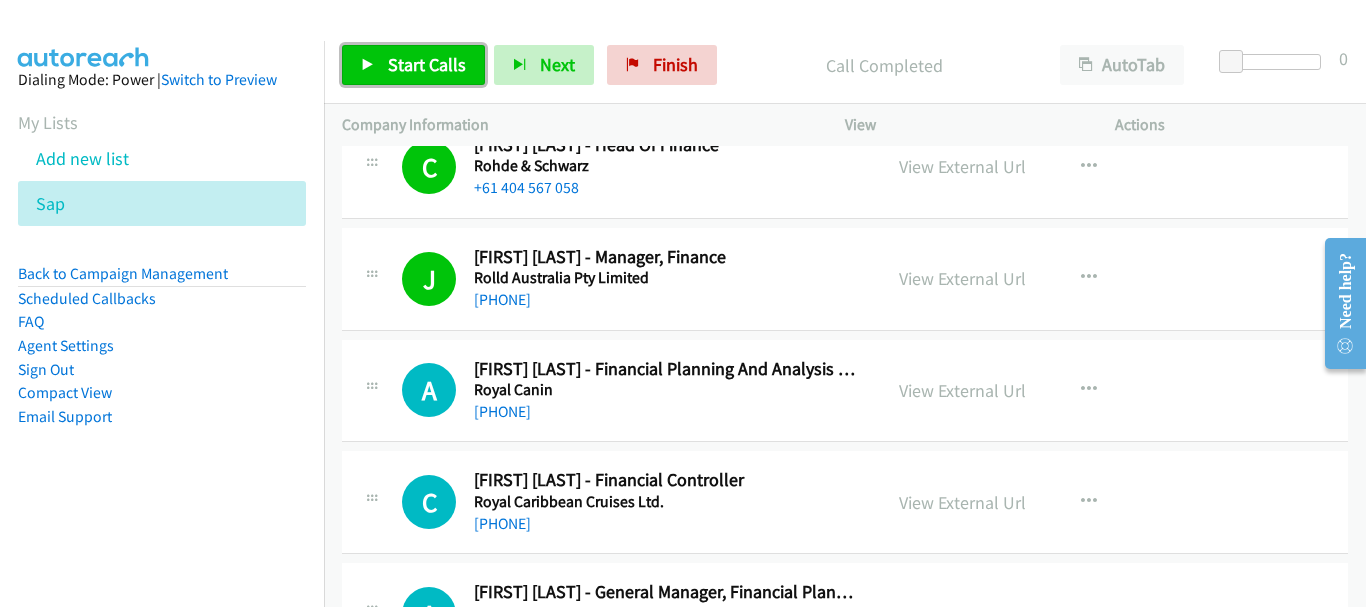click on "Start Calls" at bounding box center (427, 64) 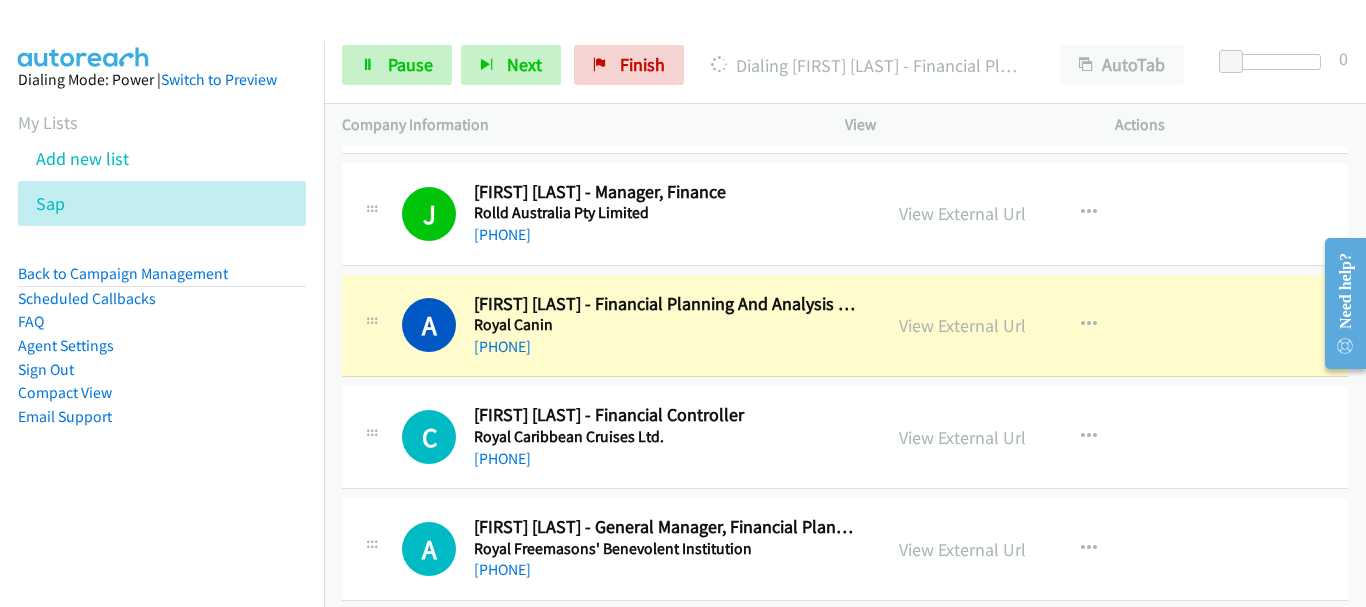 scroll, scrollTop: 1700, scrollLeft: 0, axis: vertical 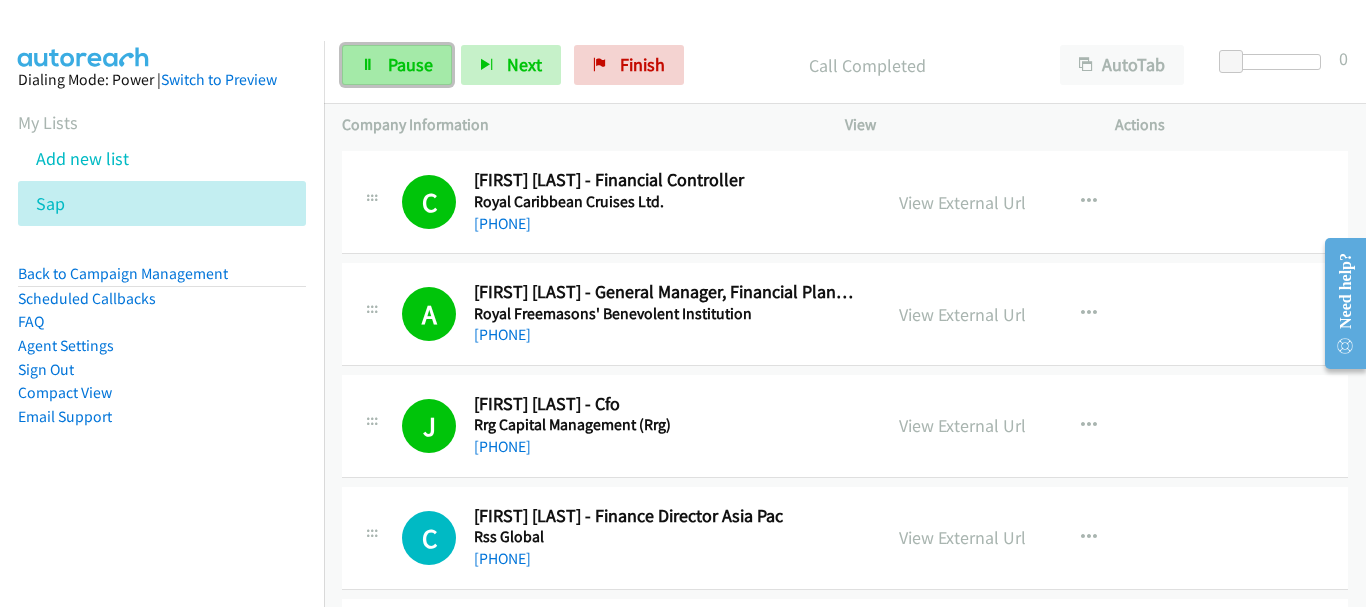 click on "Pause" at bounding box center (410, 64) 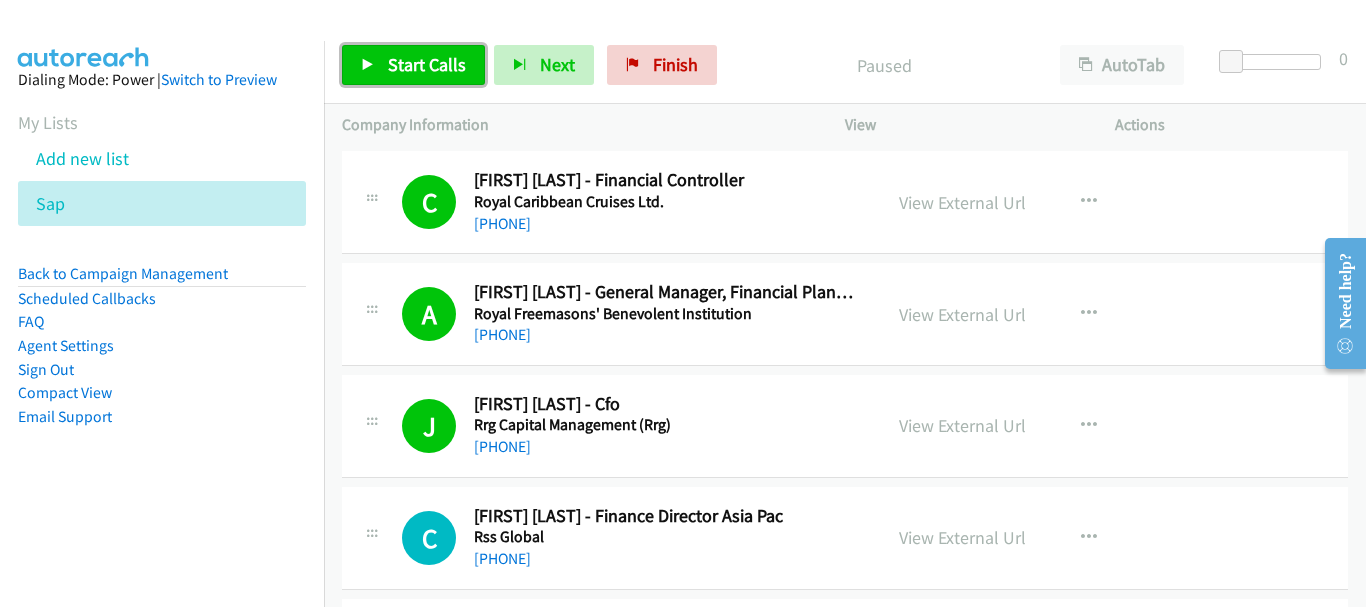 click on "Start Calls" at bounding box center (427, 64) 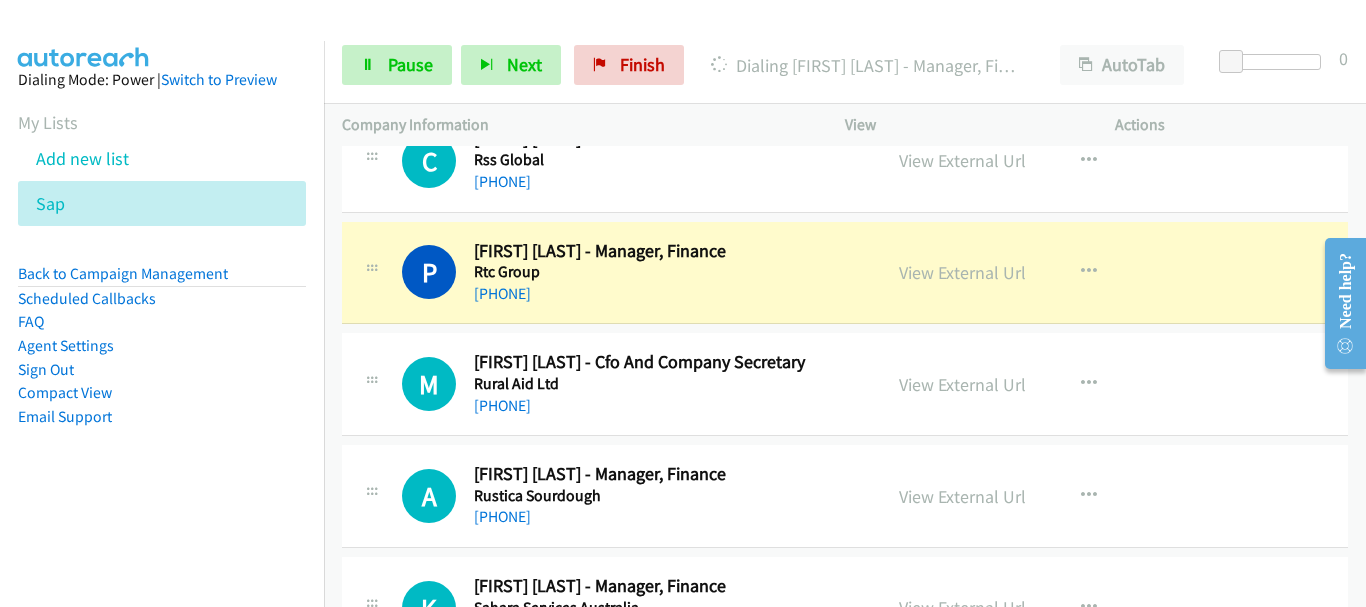 scroll, scrollTop: 2300, scrollLeft: 0, axis: vertical 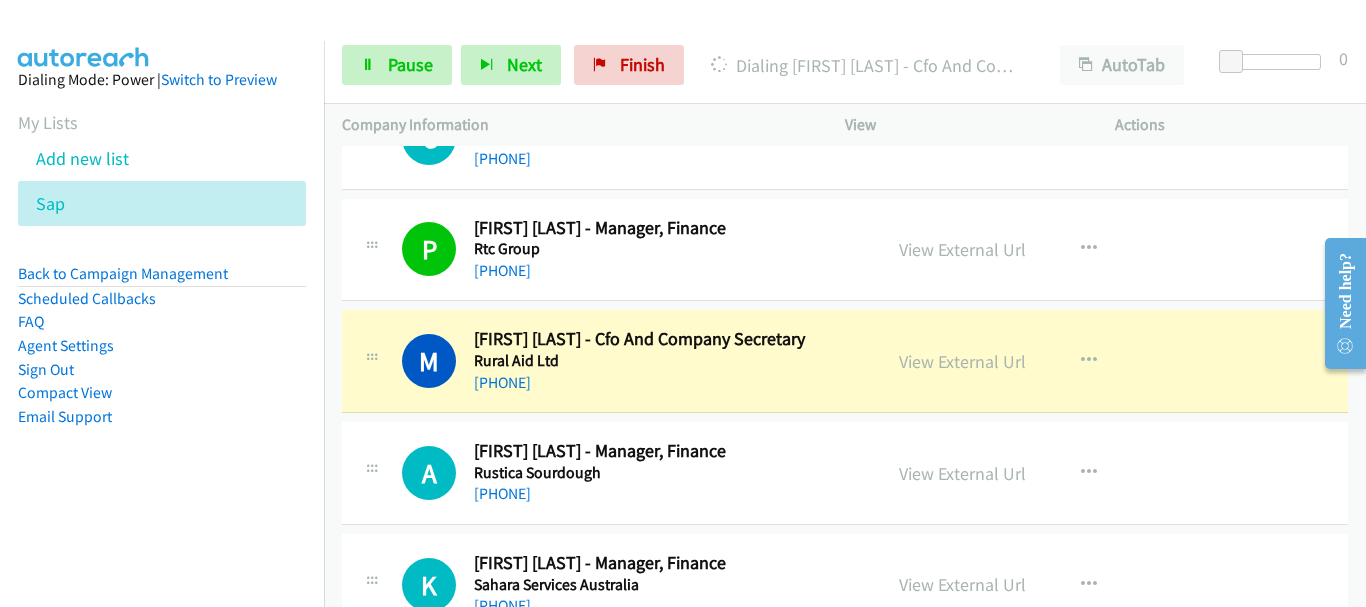 drag, startPoint x: 1234, startPoint y: 206, endPoint x: 365, endPoint y: 2, distance: 892.62366 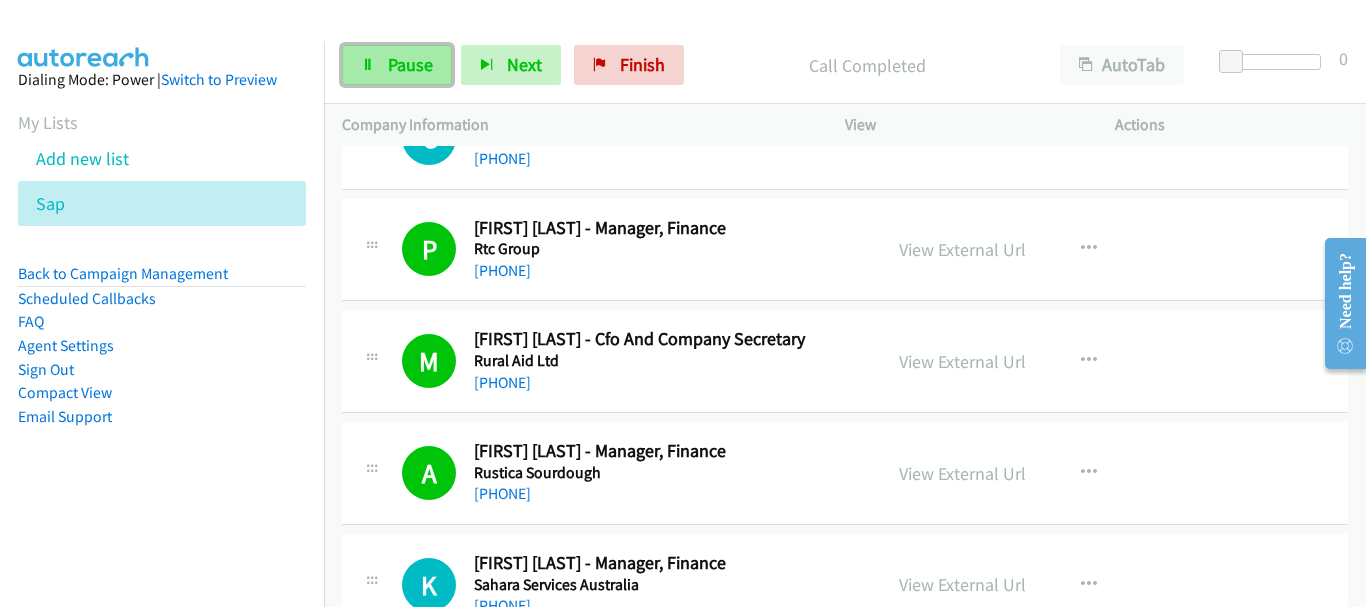 click on "Pause" at bounding box center (410, 64) 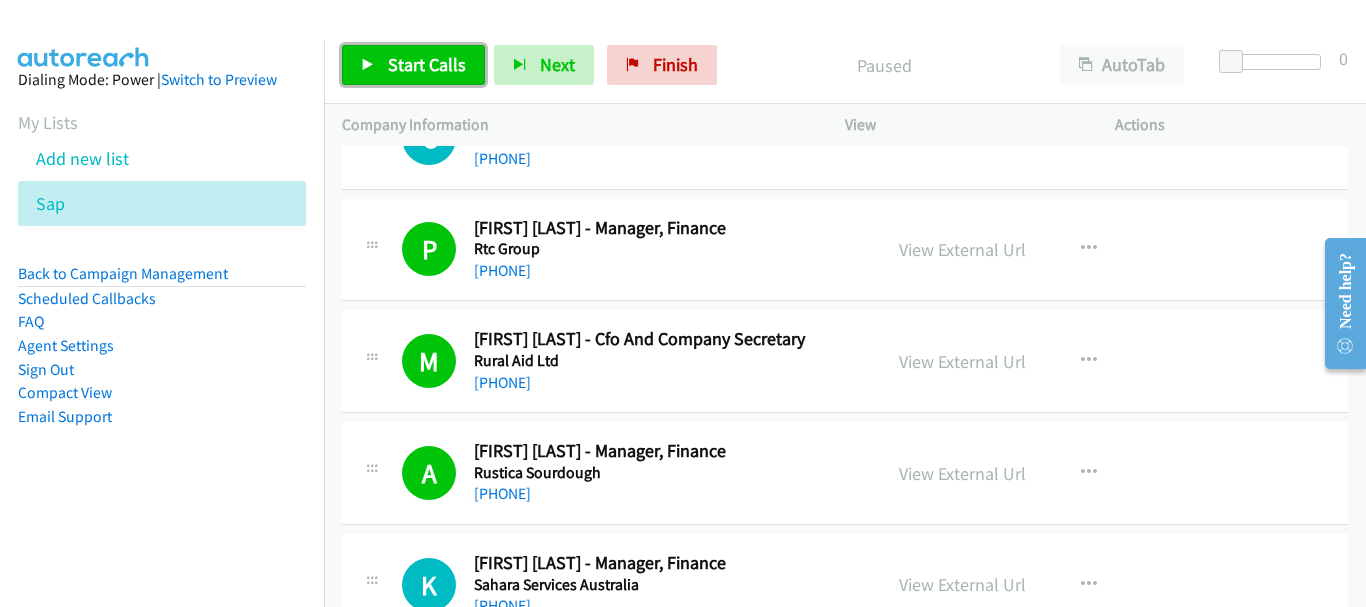 click on "Start Calls" at bounding box center [427, 64] 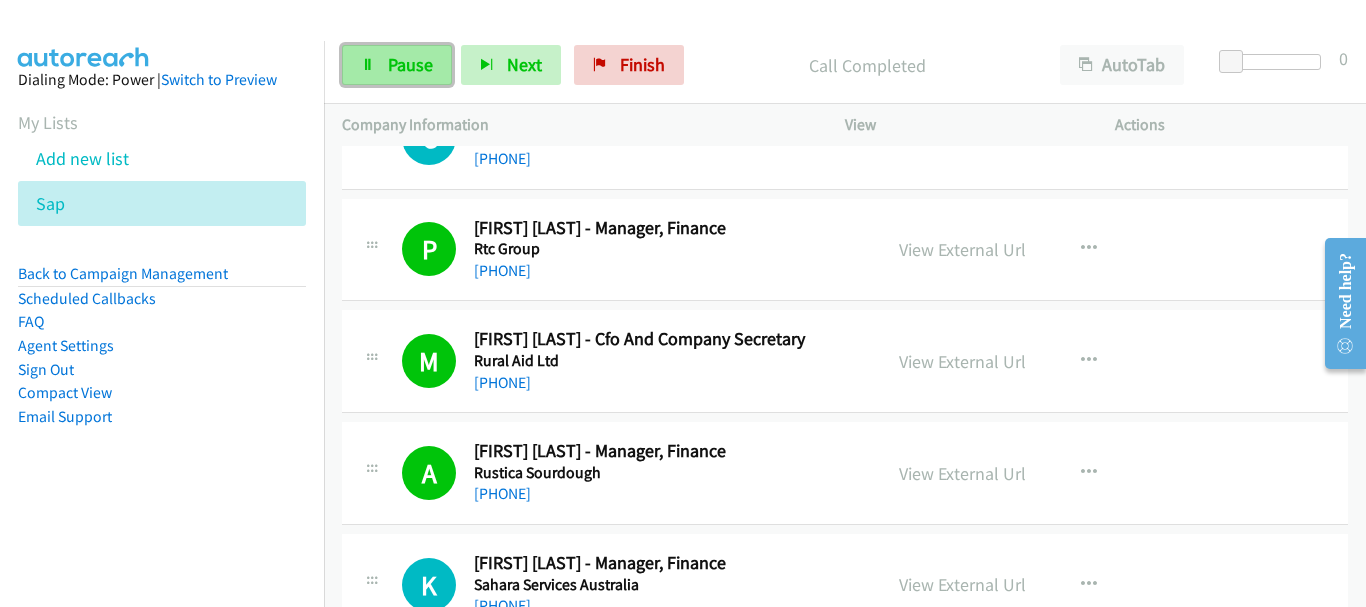 click on "Pause" at bounding box center [410, 64] 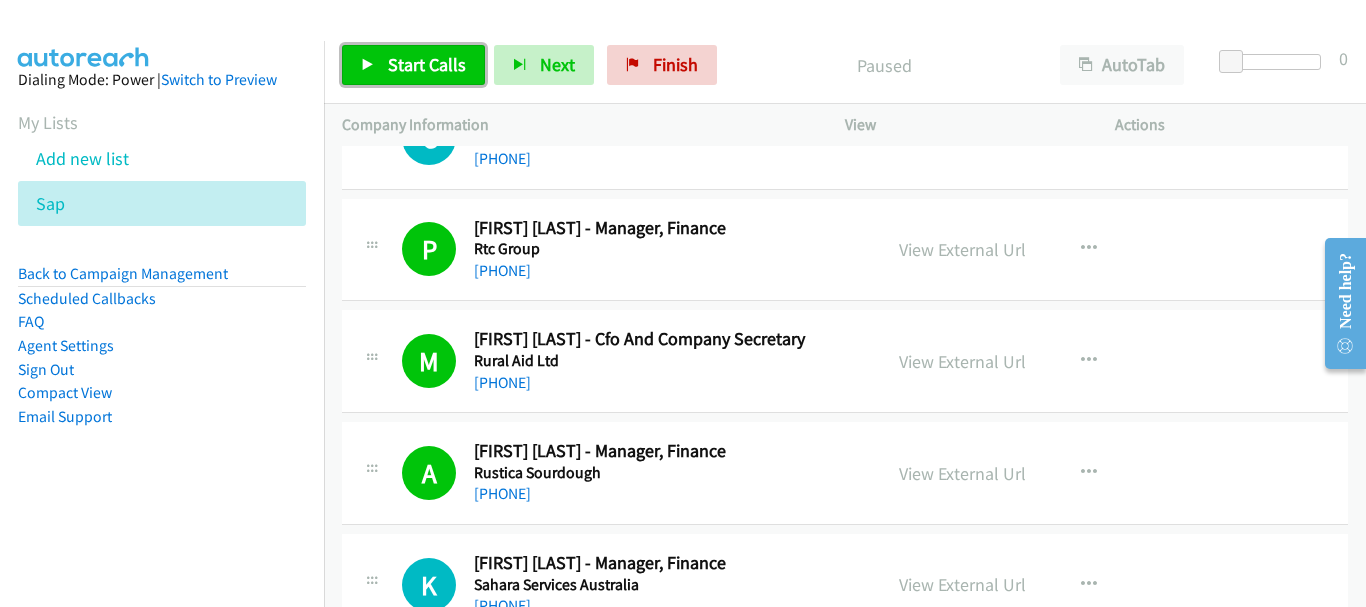 click on "Start Calls" at bounding box center (413, 65) 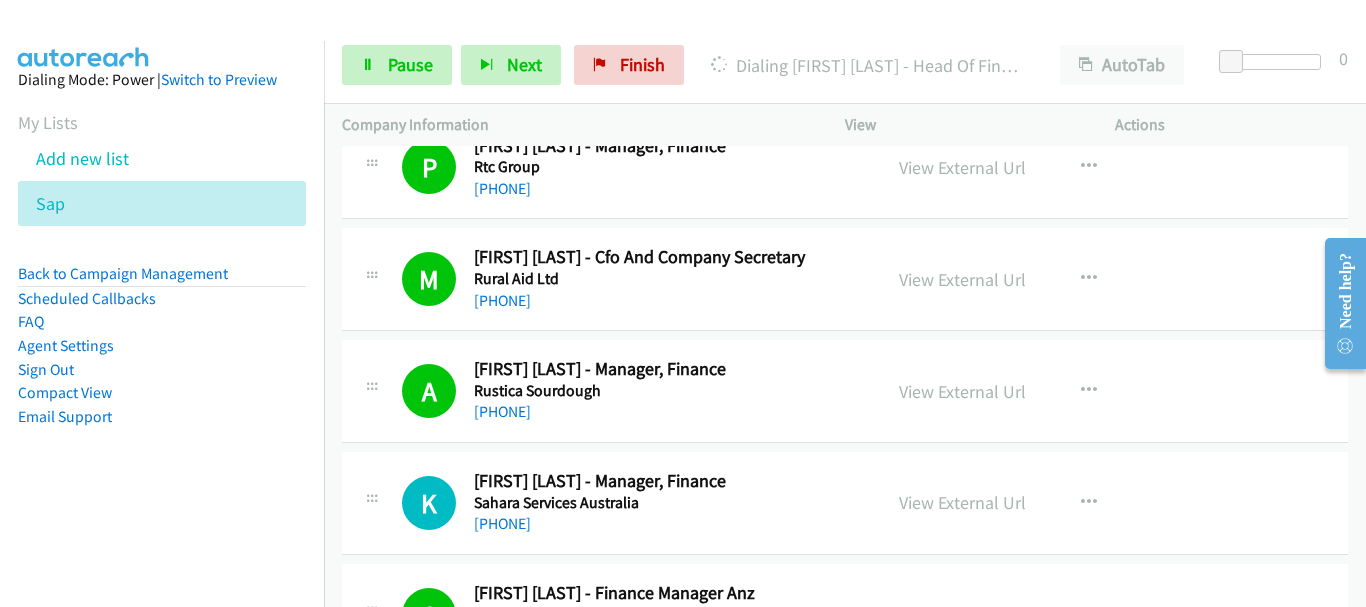 scroll, scrollTop: 2500, scrollLeft: 0, axis: vertical 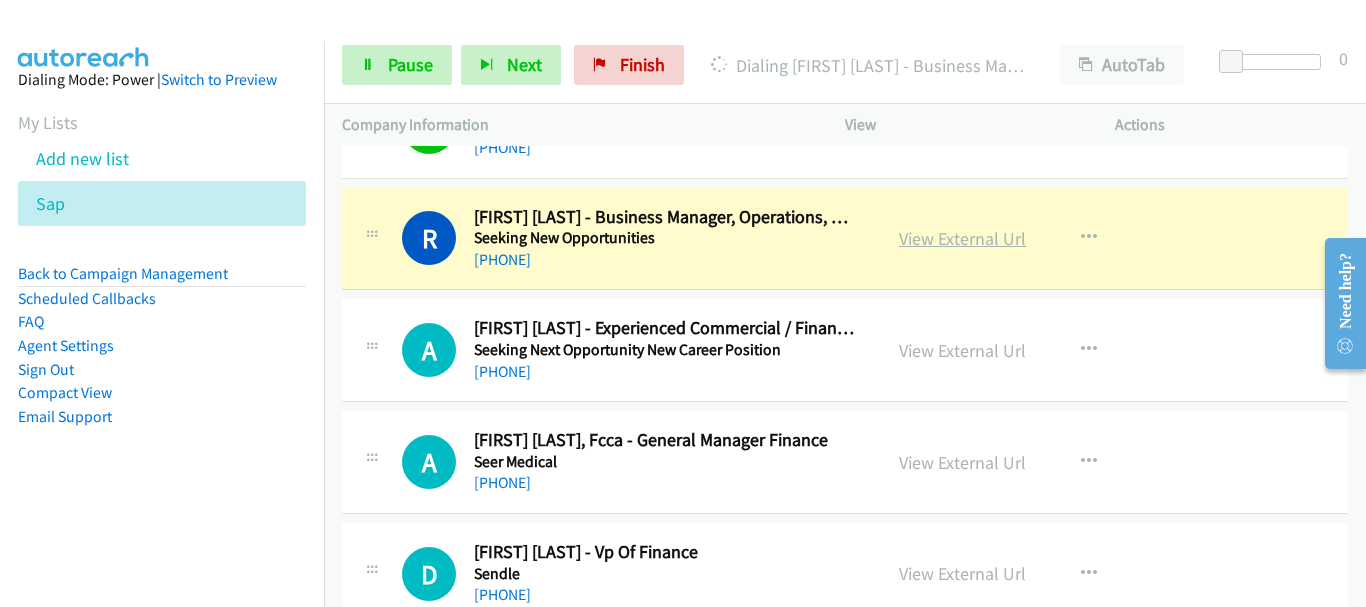 click on "View External Url" at bounding box center (962, 238) 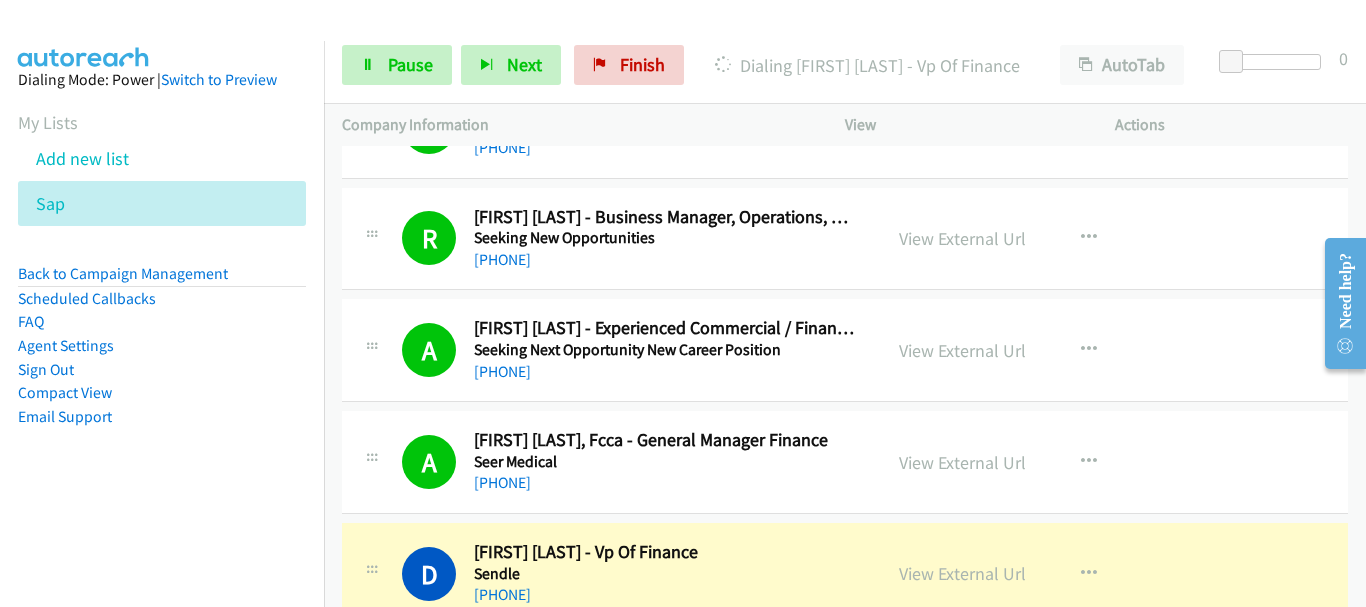 scroll, scrollTop: 4400, scrollLeft: 0, axis: vertical 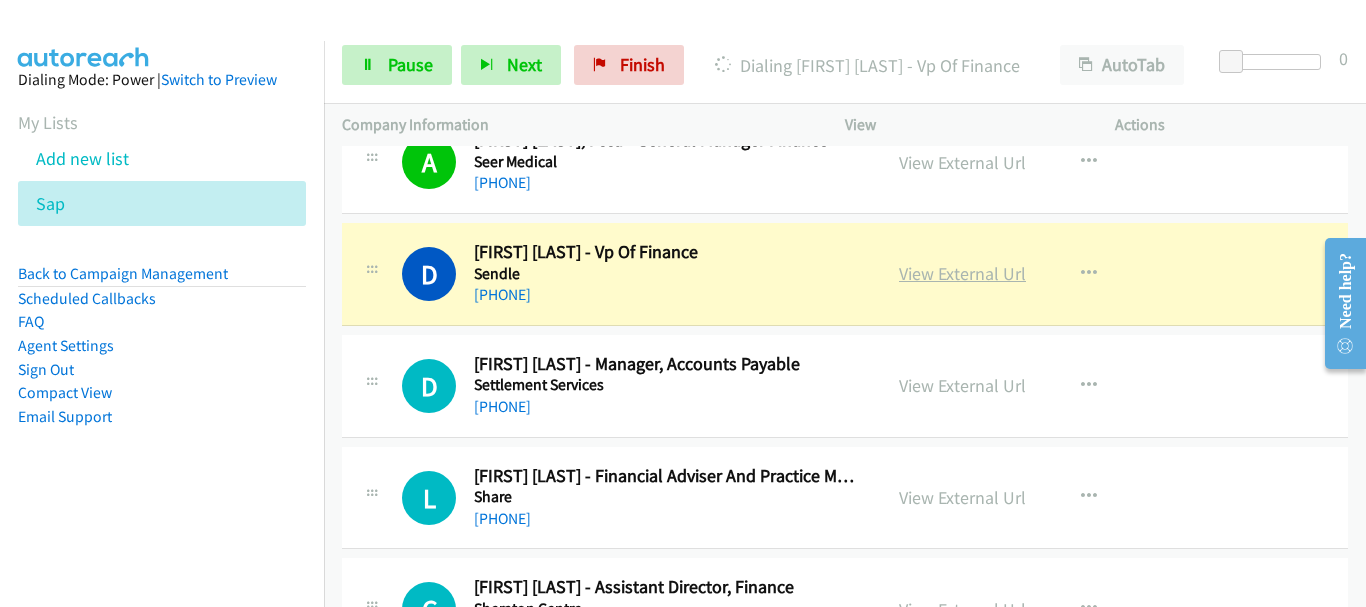 click on "View External Url" at bounding box center (962, 273) 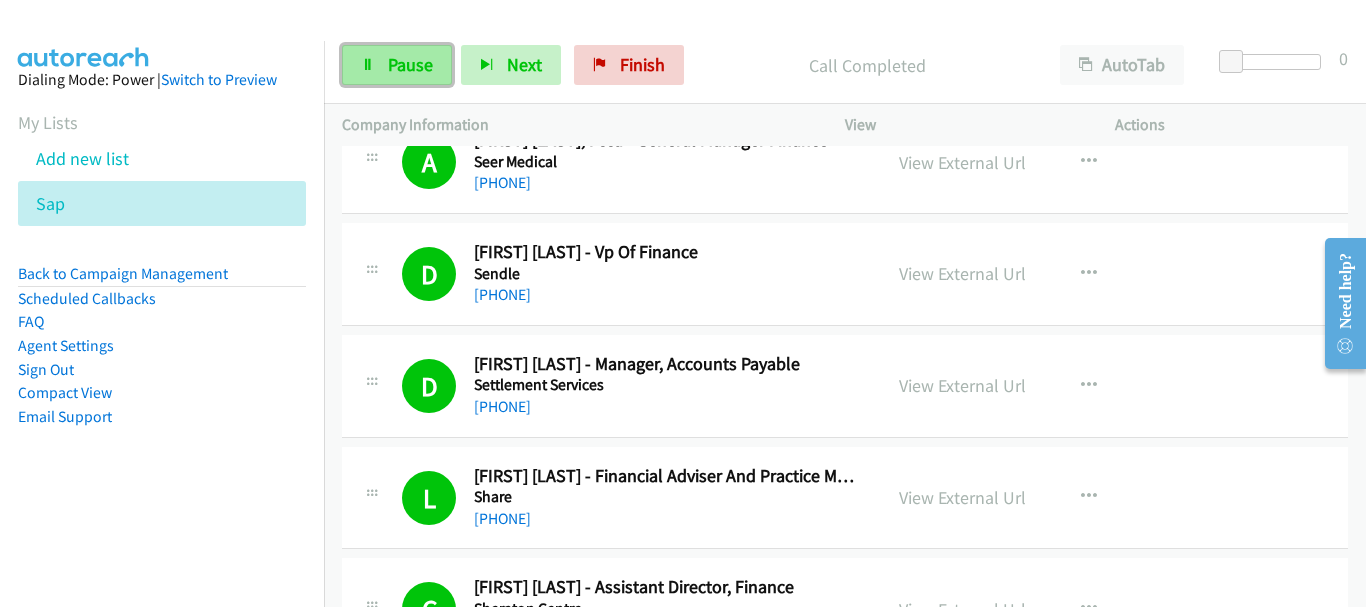 click on "Pause" at bounding box center [397, 65] 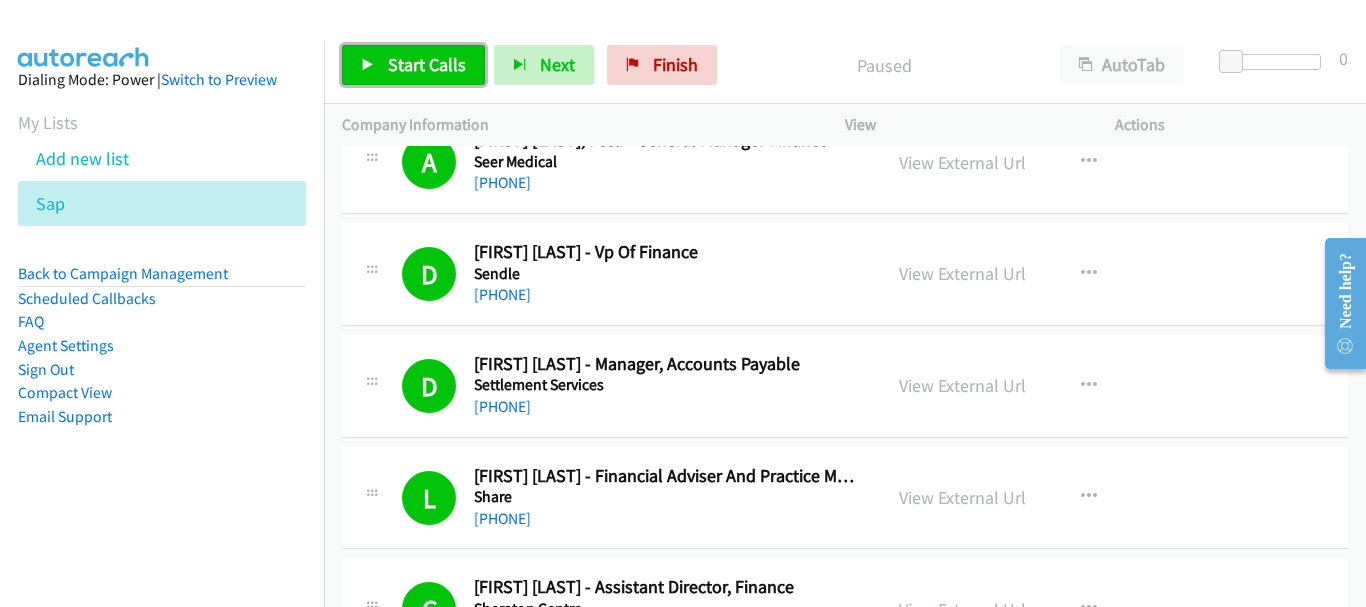 click on "Start Calls" at bounding box center (427, 64) 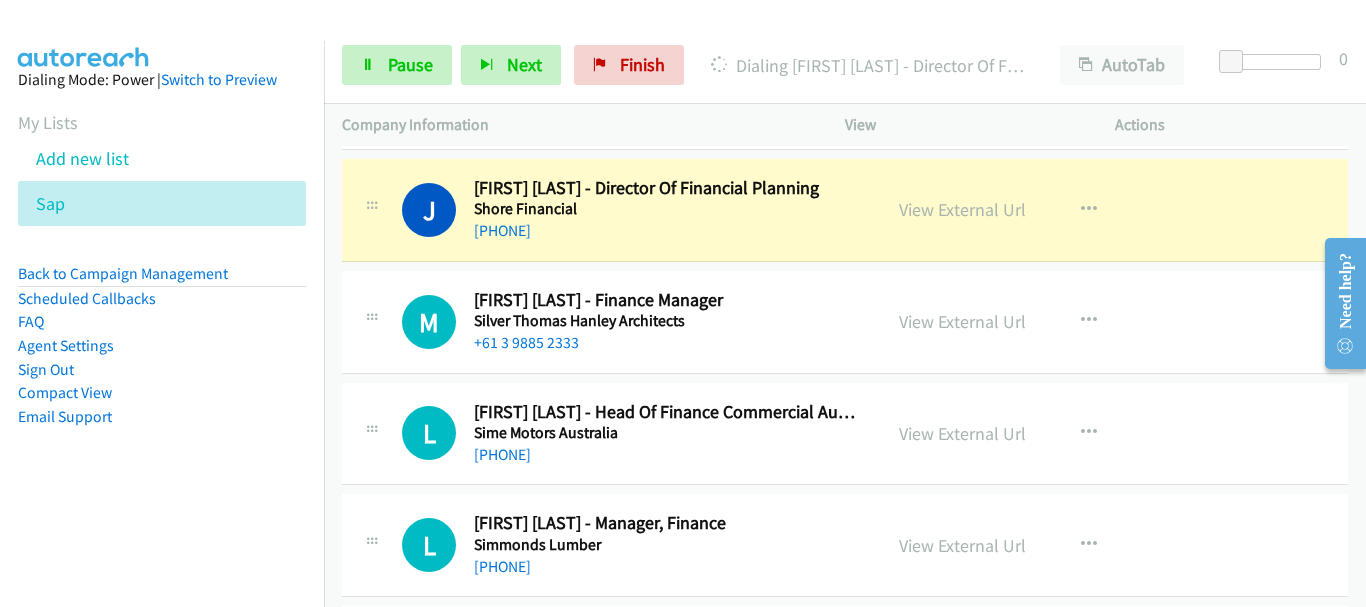 scroll, scrollTop: 5100, scrollLeft: 0, axis: vertical 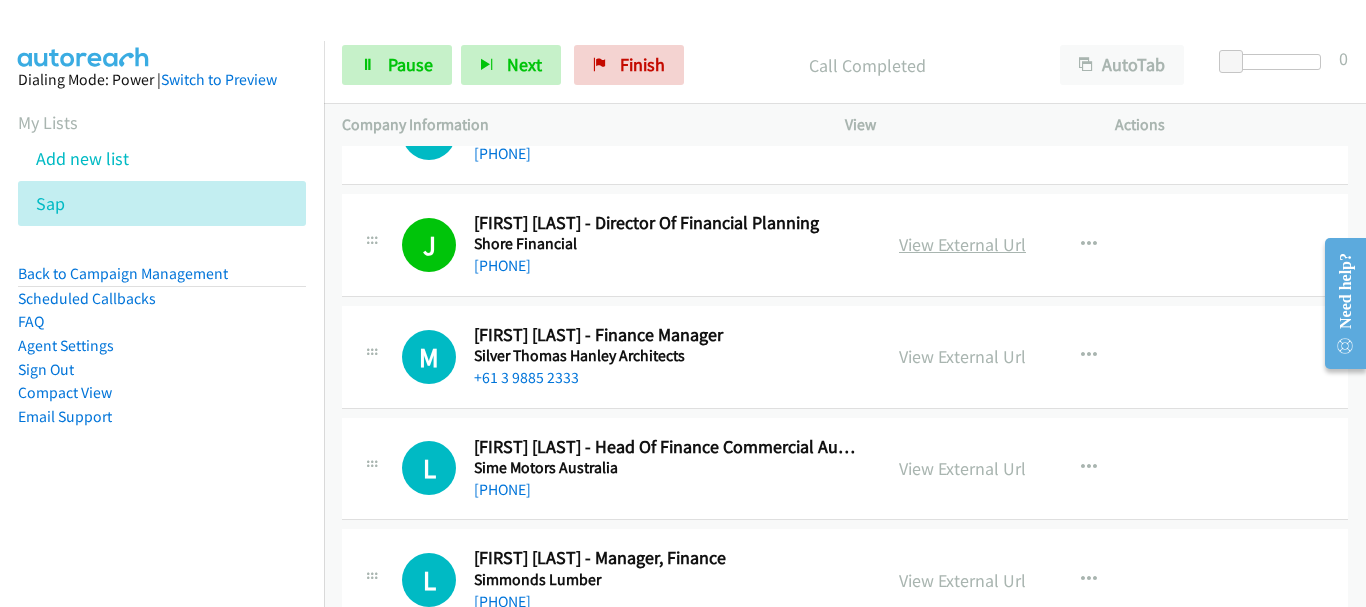 click on "View External Url" at bounding box center (962, 244) 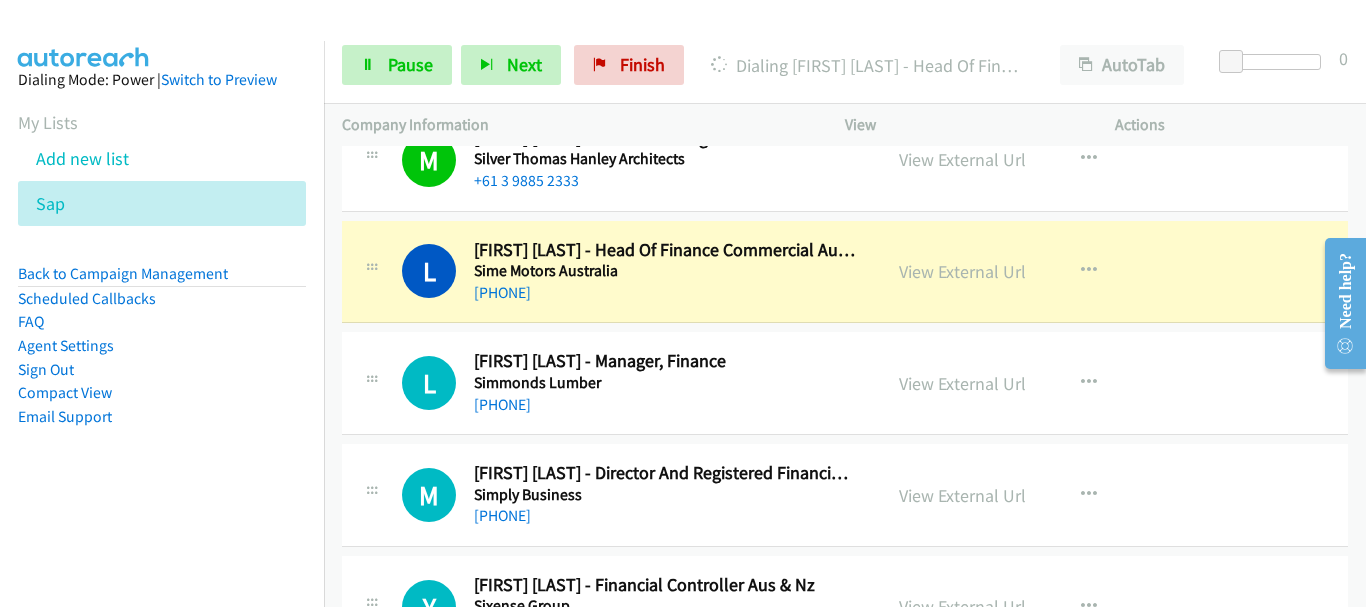 scroll, scrollTop: 5300, scrollLeft: 0, axis: vertical 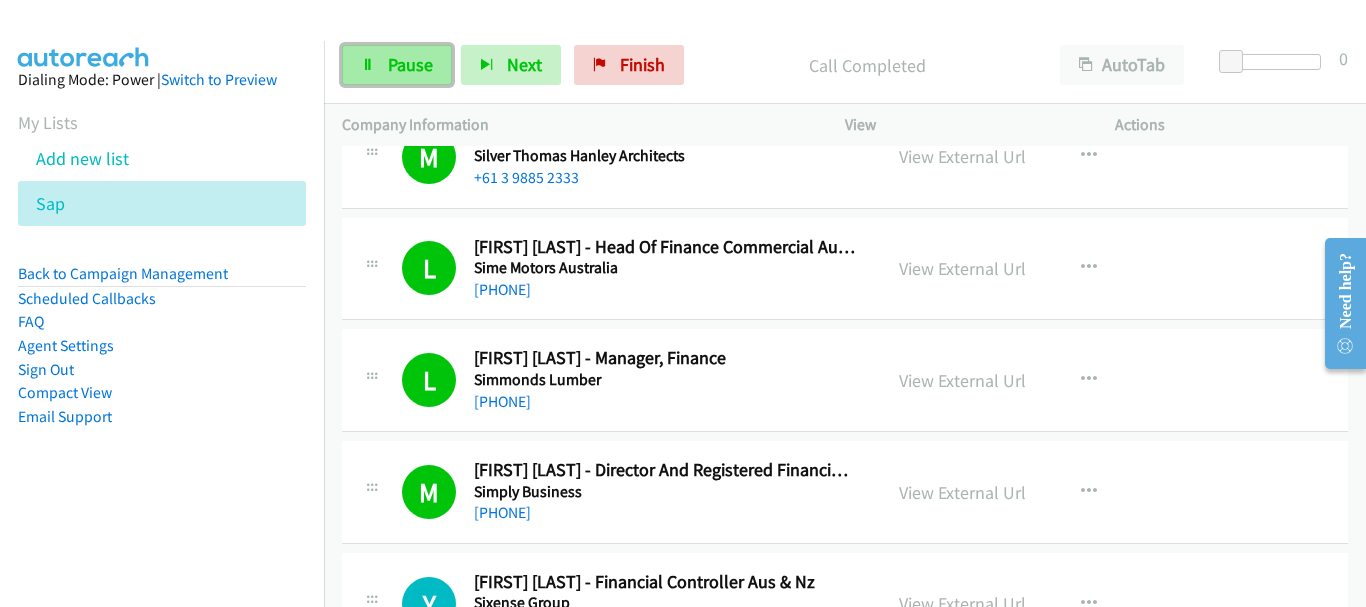 click on "Pause" at bounding box center (397, 65) 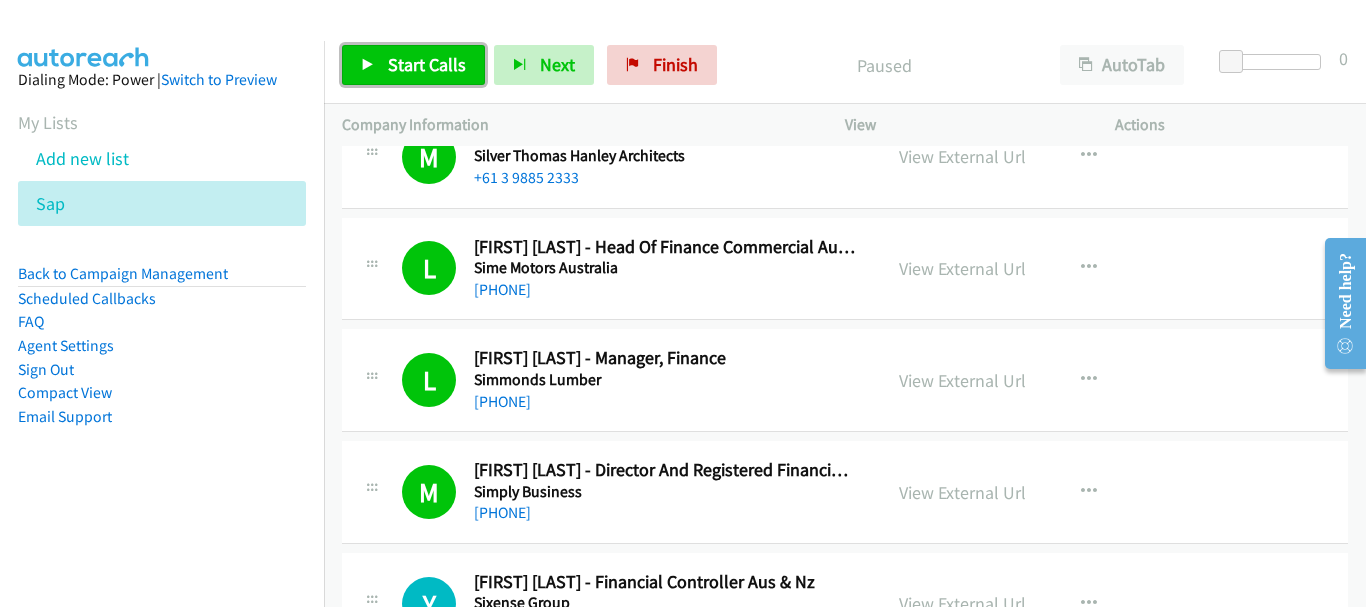 click on "Start Calls" at bounding box center (413, 65) 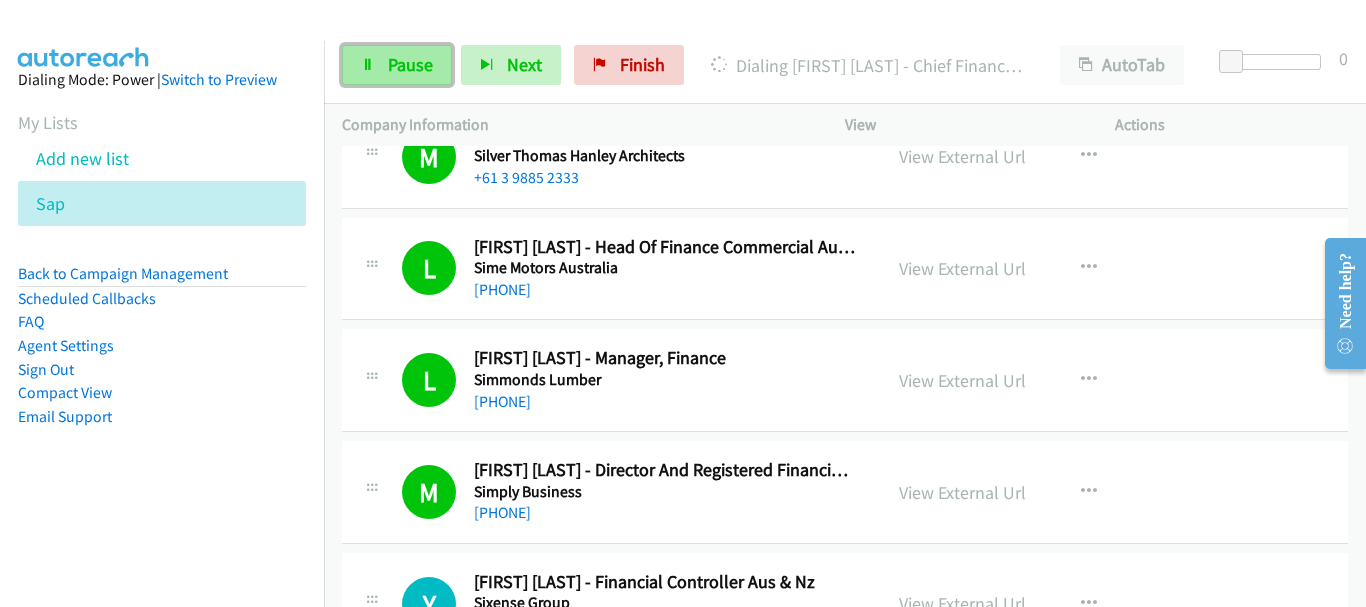 click on "Pause" at bounding box center (410, 64) 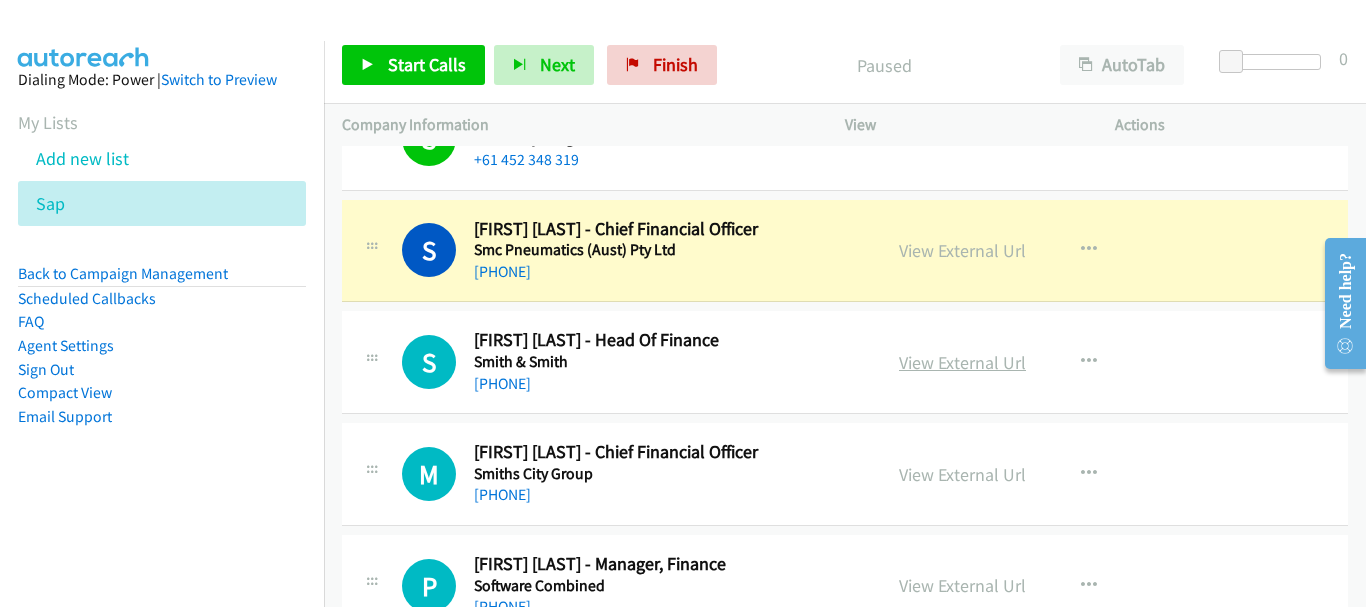 scroll, scrollTop: 5900, scrollLeft: 0, axis: vertical 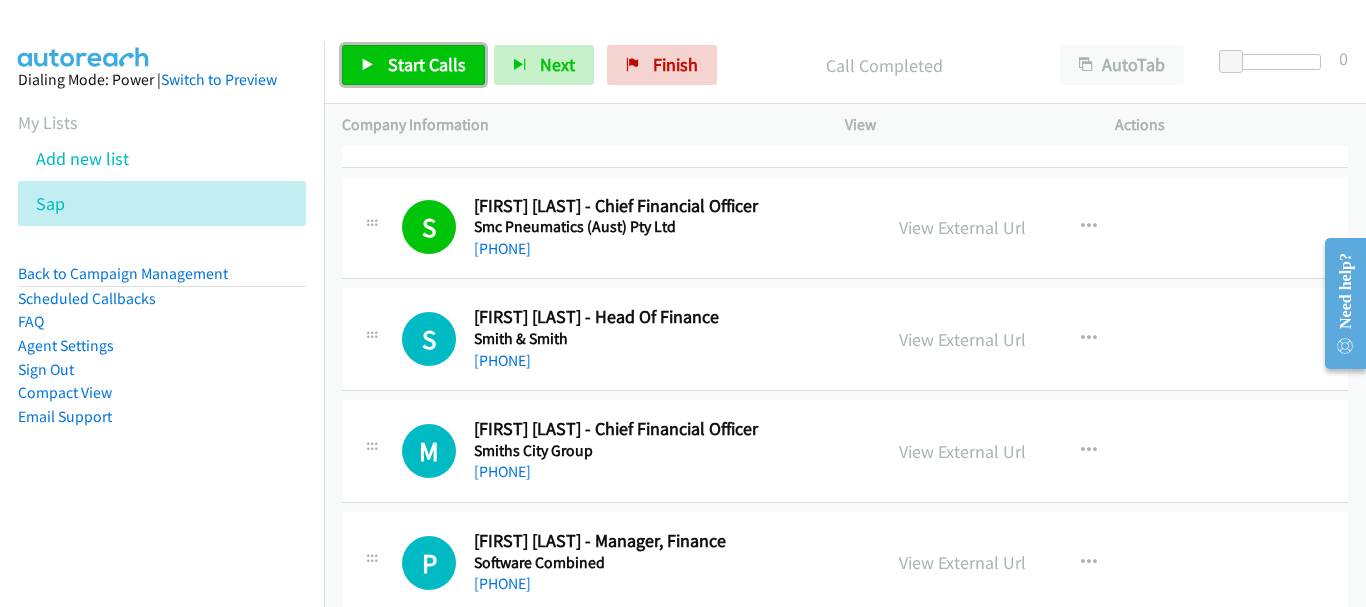 click on "Start Calls" at bounding box center [427, 64] 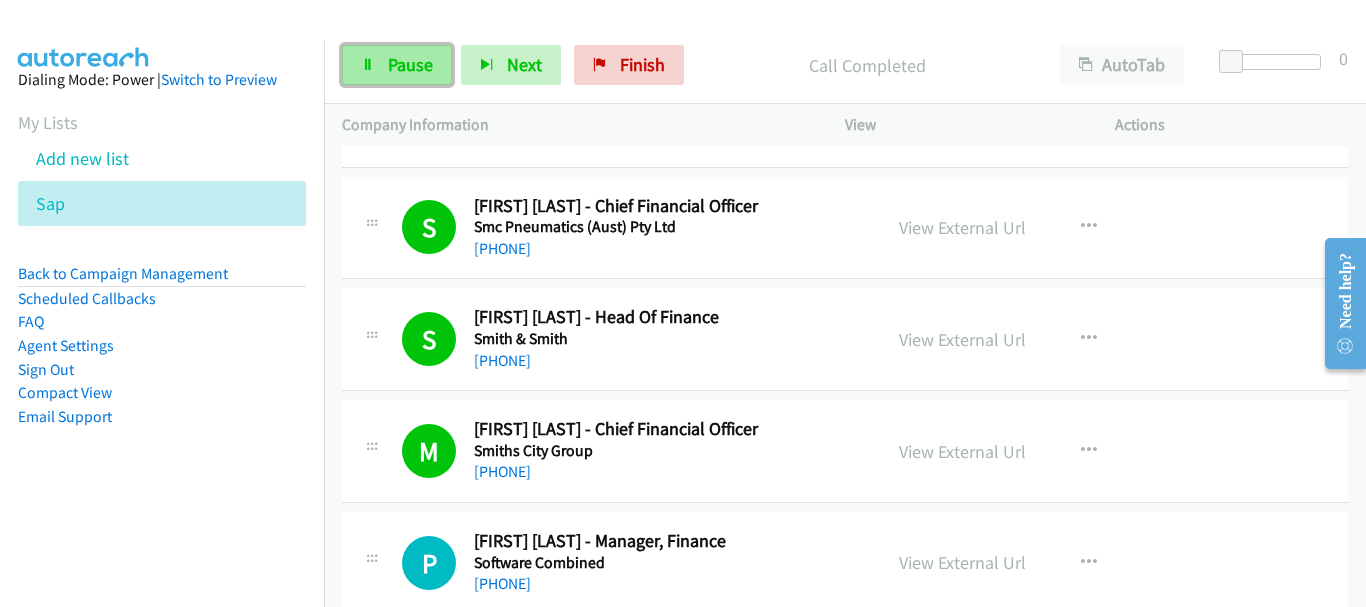 click at bounding box center [368, 66] 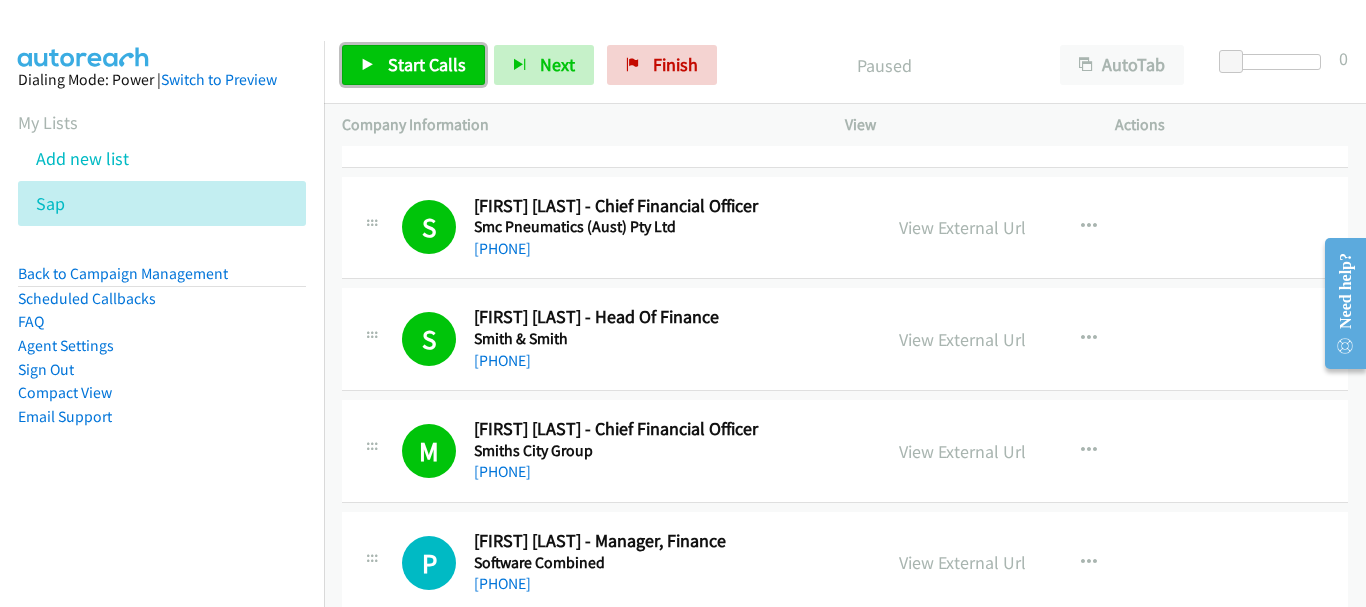 click at bounding box center [368, 66] 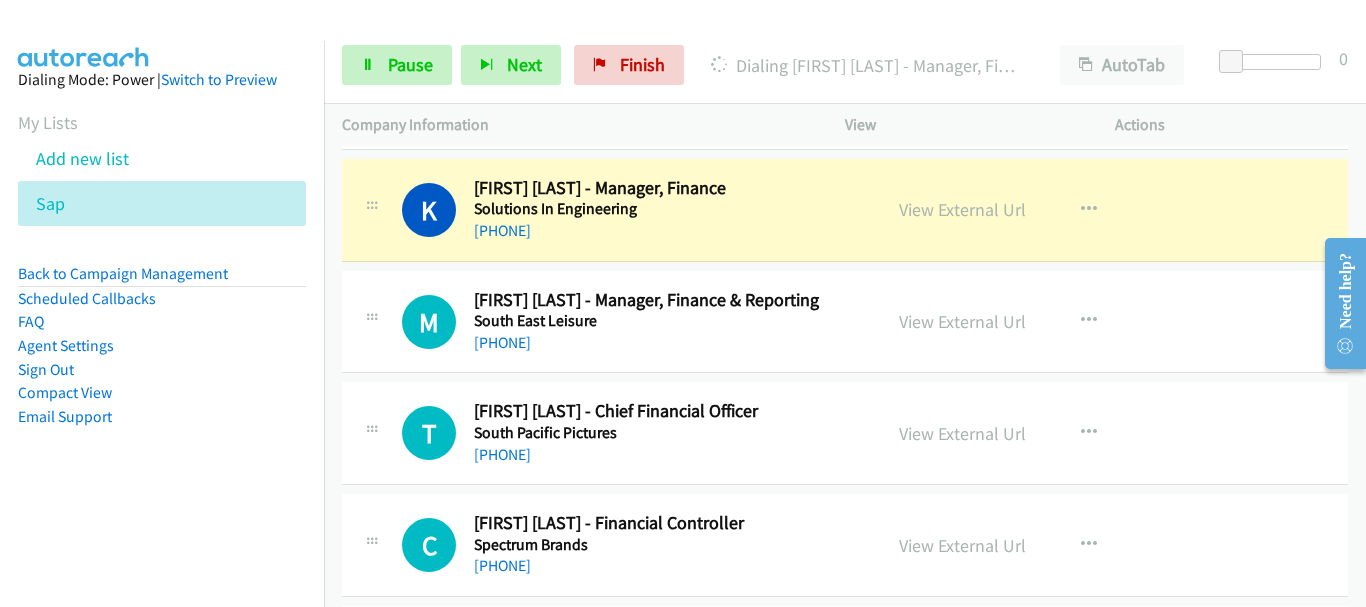 scroll, scrollTop: 6400, scrollLeft: 0, axis: vertical 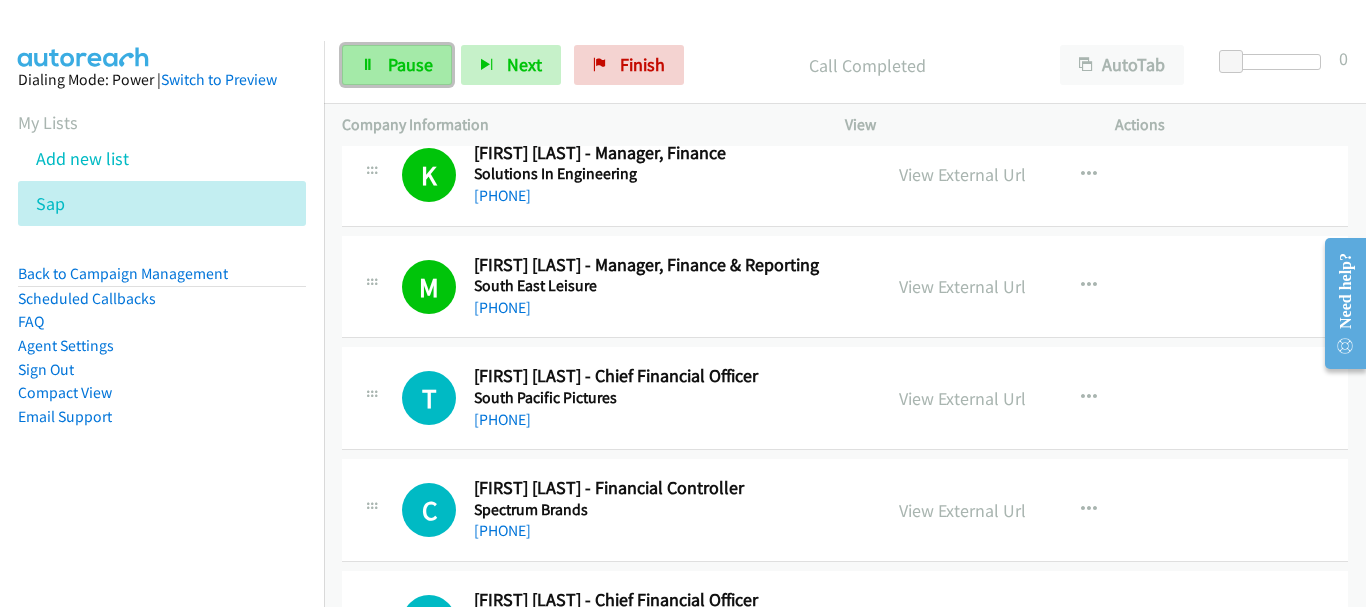 click on "Pause" at bounding box center [410, 64] 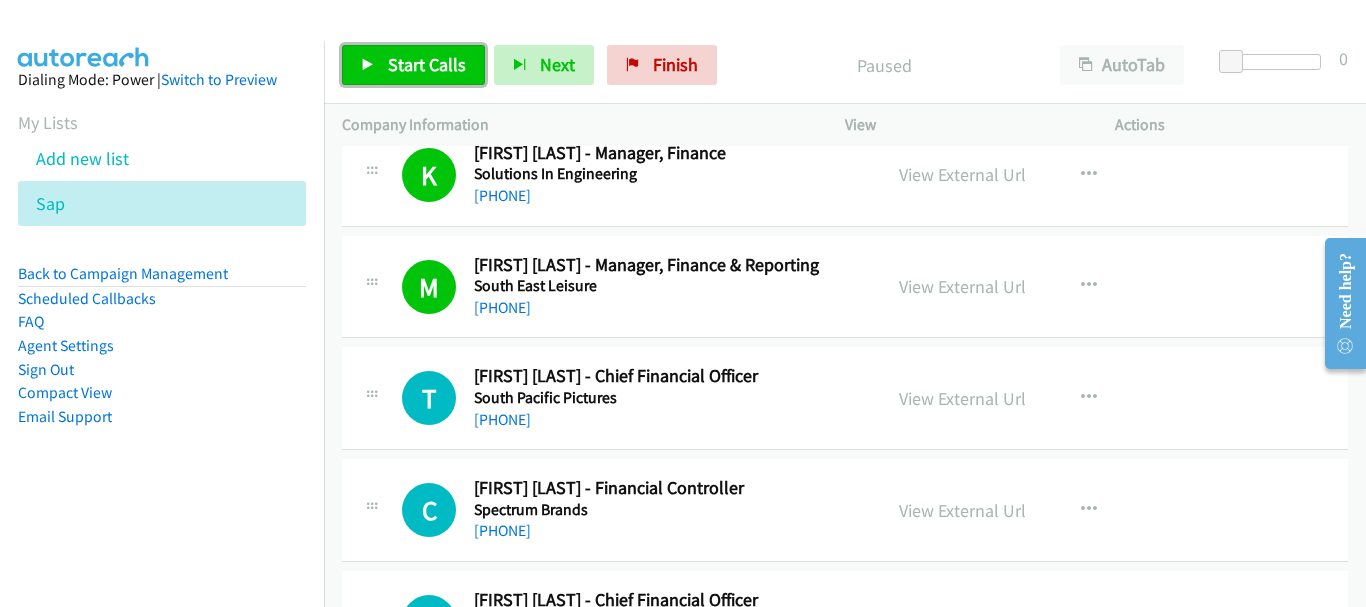 click on "Start Calls" at bounding box center (413, 65) 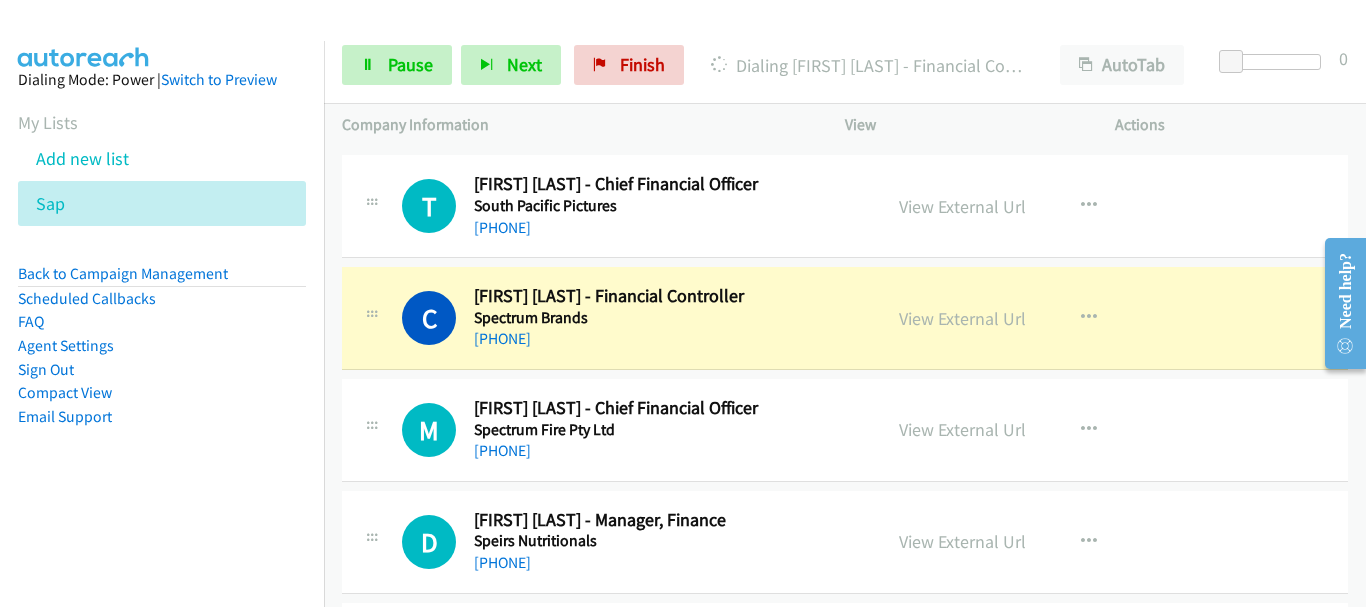scroll, scrollTop: 6600, scrollLeft: 0, axis: vertical 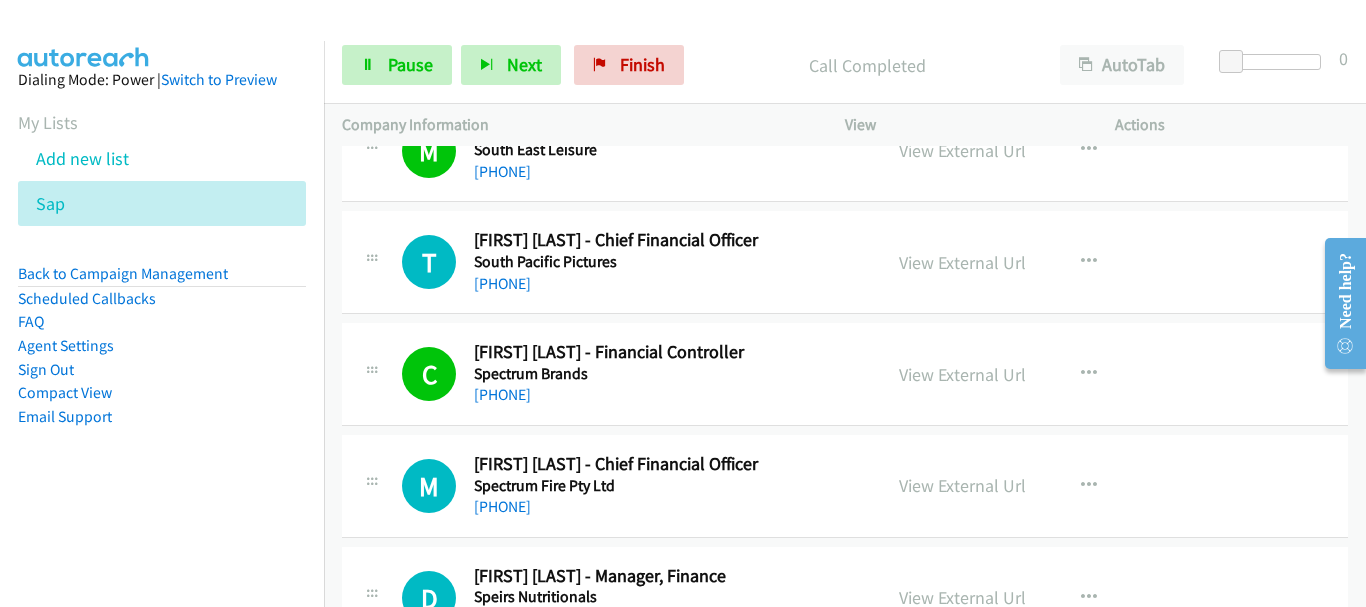 click on "Start Calls
Pause
Next
Finish
Call Completed
AutoTab
AutoTab
0" at bounding box center (845, 65) 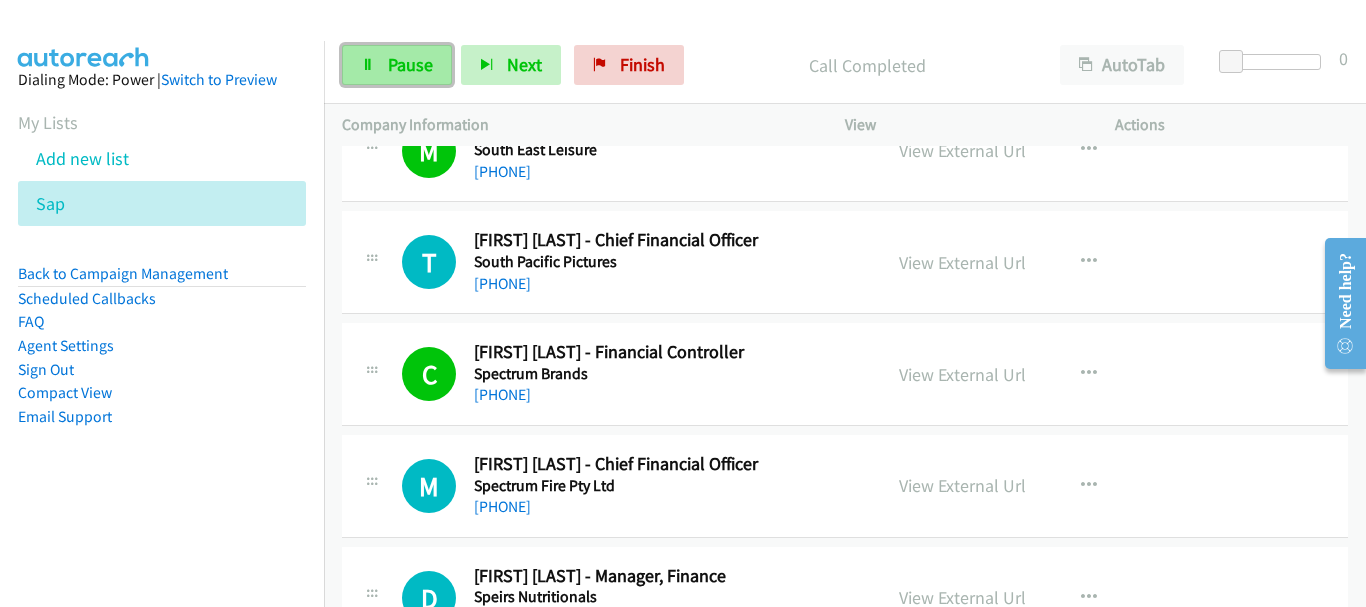 click on "Pause" at bounding box center (410, 64) 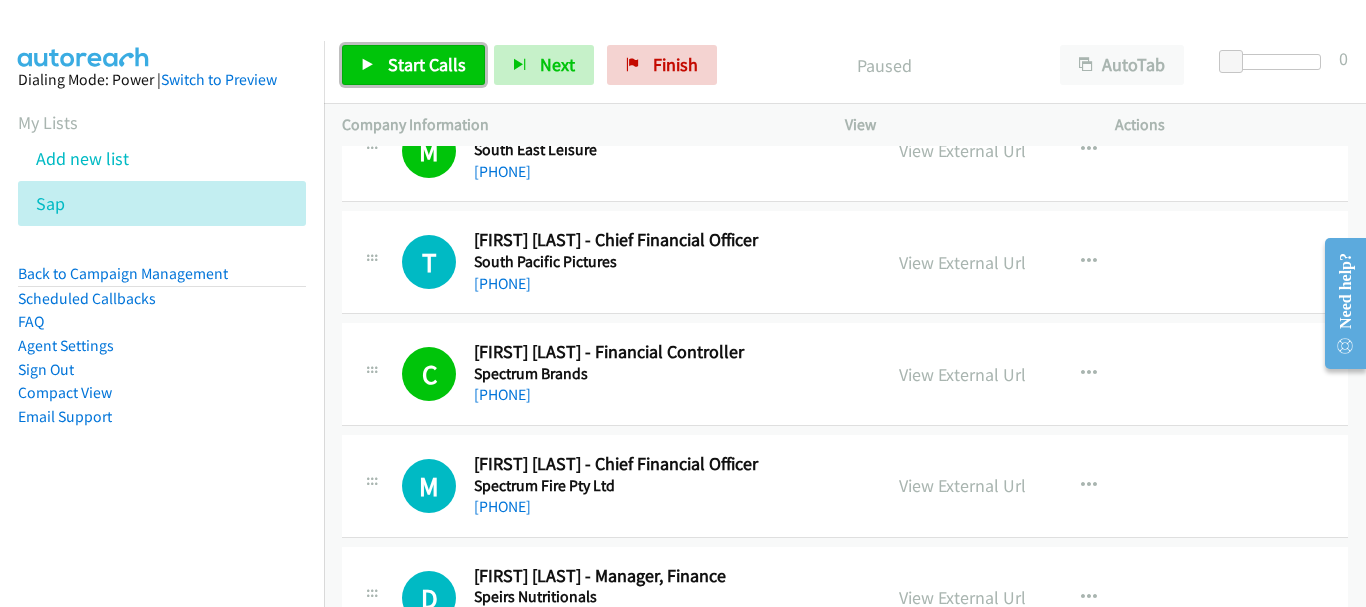 click on "Start Calls" at bounding box center [413, 65] 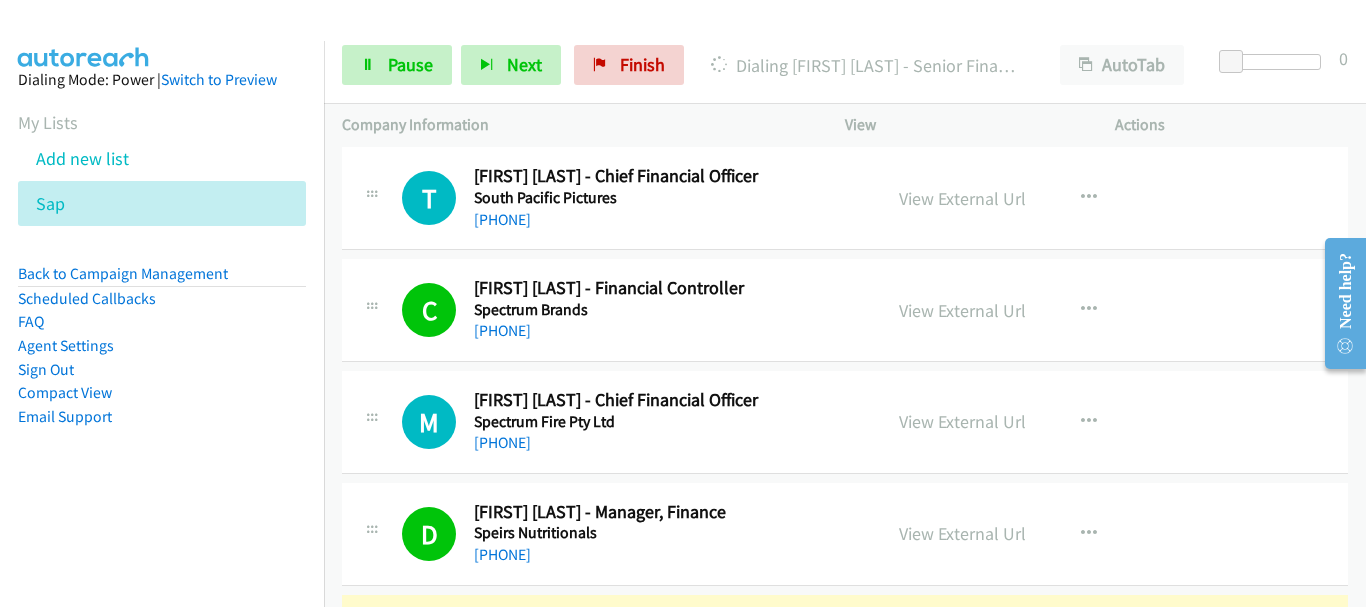 click on "C
Callback Scheduled
Chris Grimbos - Financial Controller
Spectrum Brands
Australia/Sydney
+61 3 8551 5009
View External Url
View External Url
Schedule/Manage Callback
Start Calls Here
Remove from list
Add to do not call list
Reset Call Status" at bounding box center (845, 310) 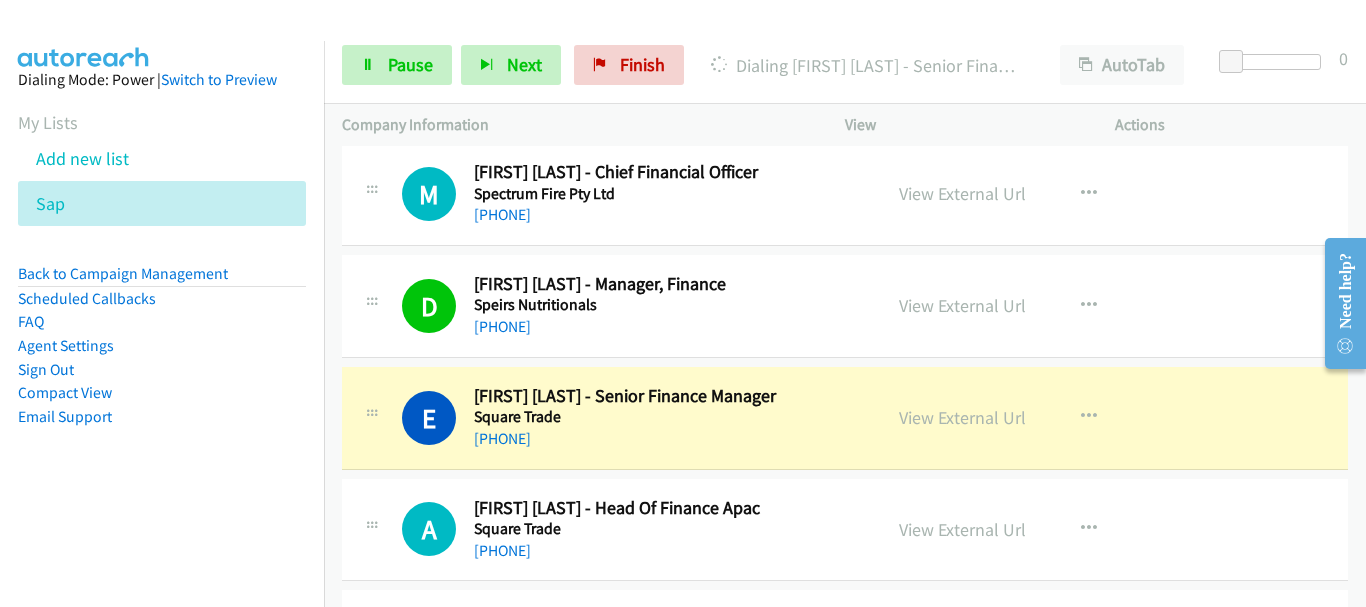 scroll, scrollTop: 7000, scrollLeft: 0, axis: vertical 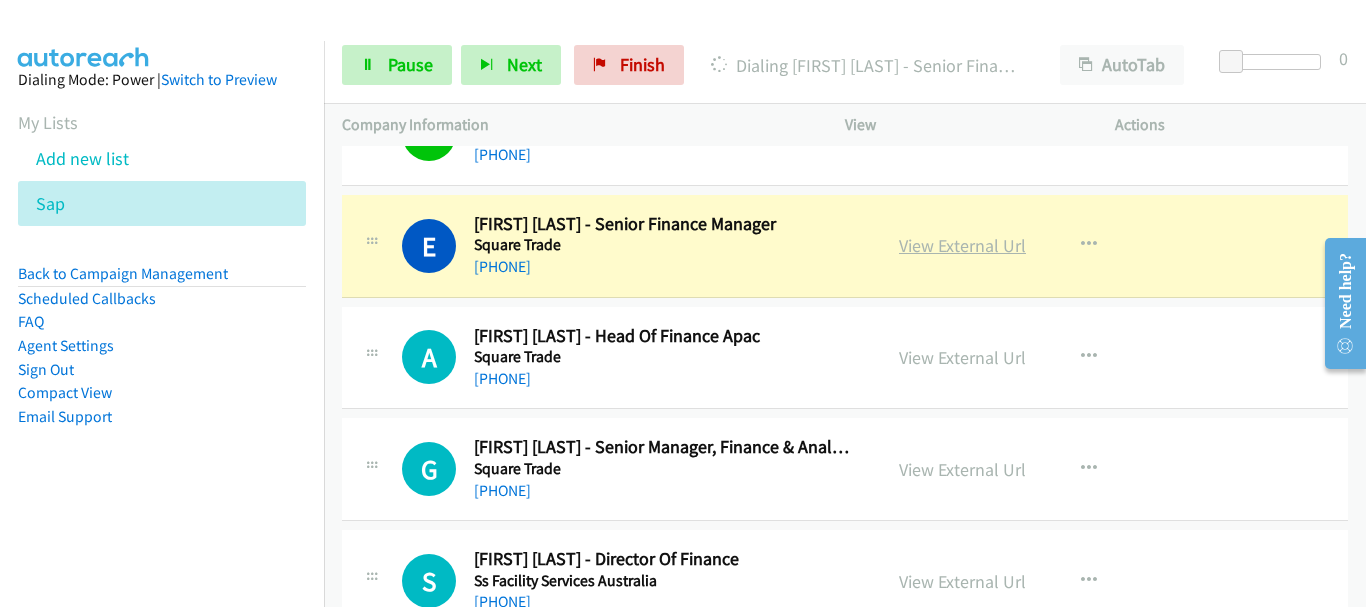 click on "View External Url" at bounding box center [962, 245] 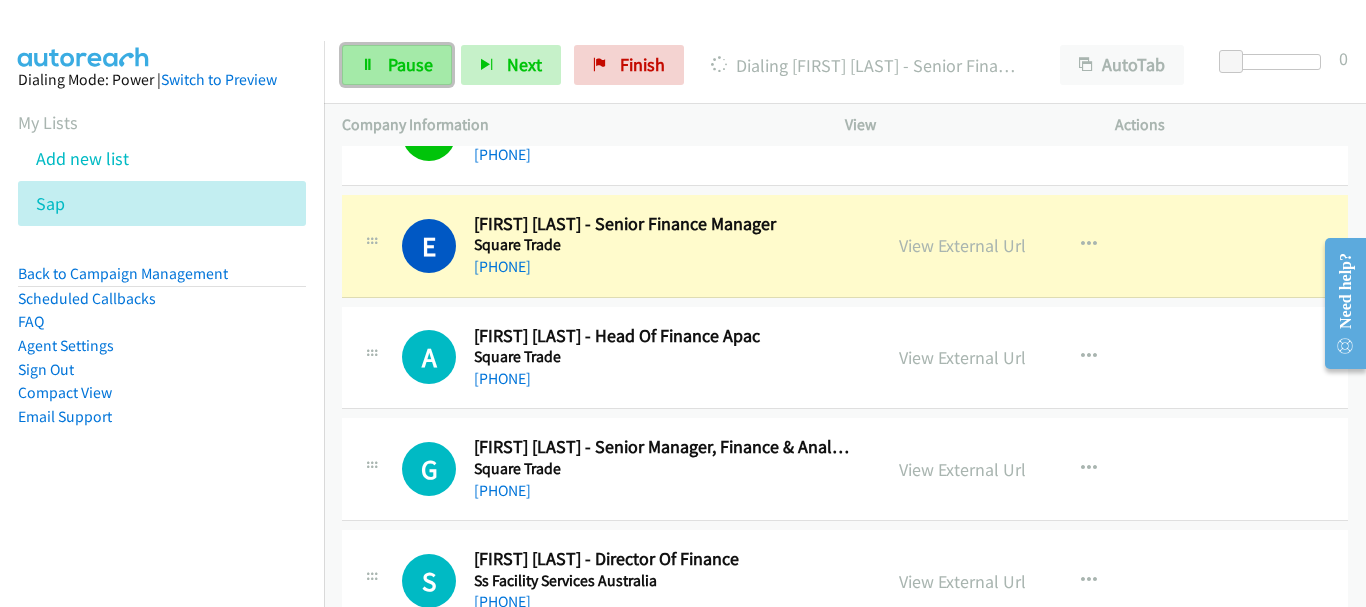 click on "Pause" at bounding box center [410, 64] 